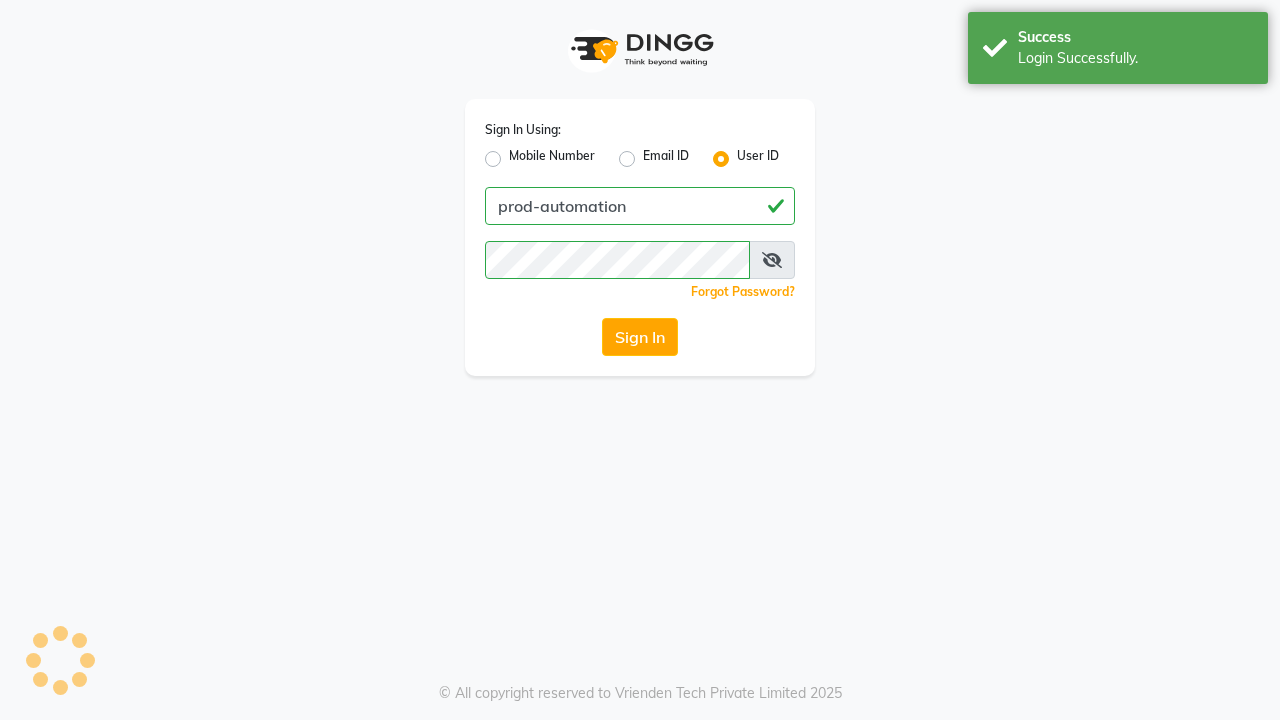scroll, scrollTop: 0, scrollLeft: 0, axis: both 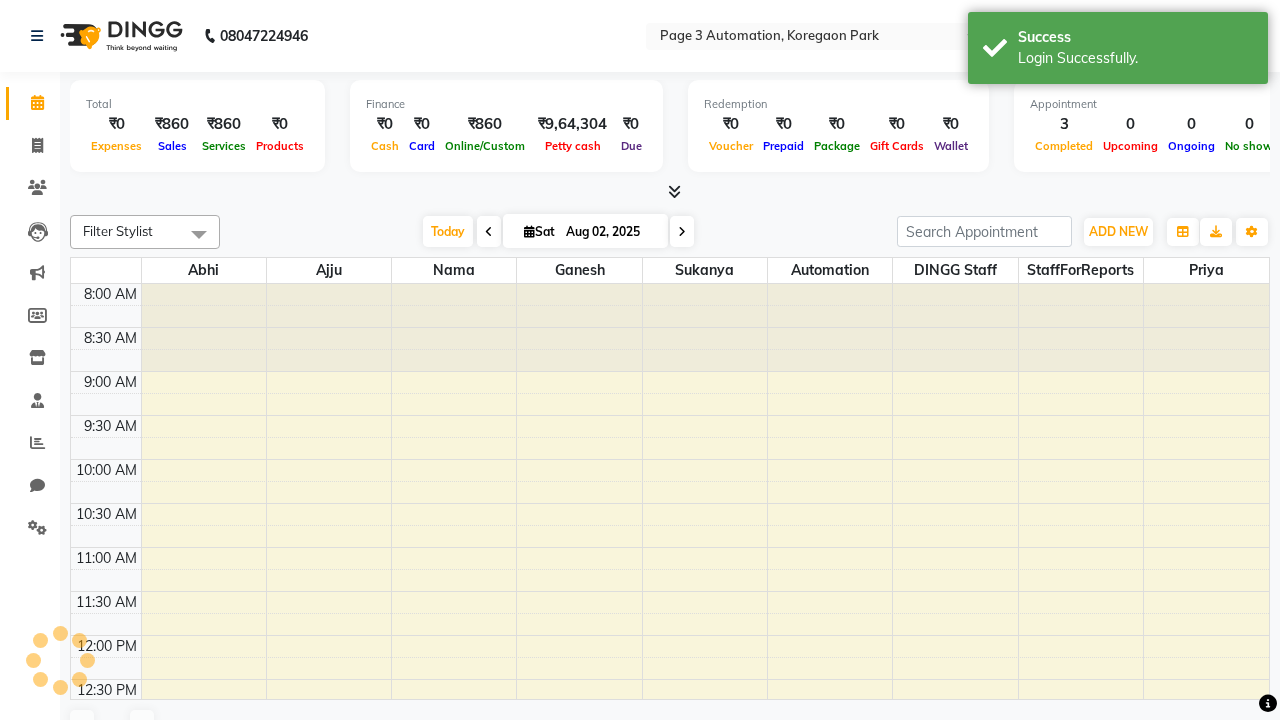 select on "en" 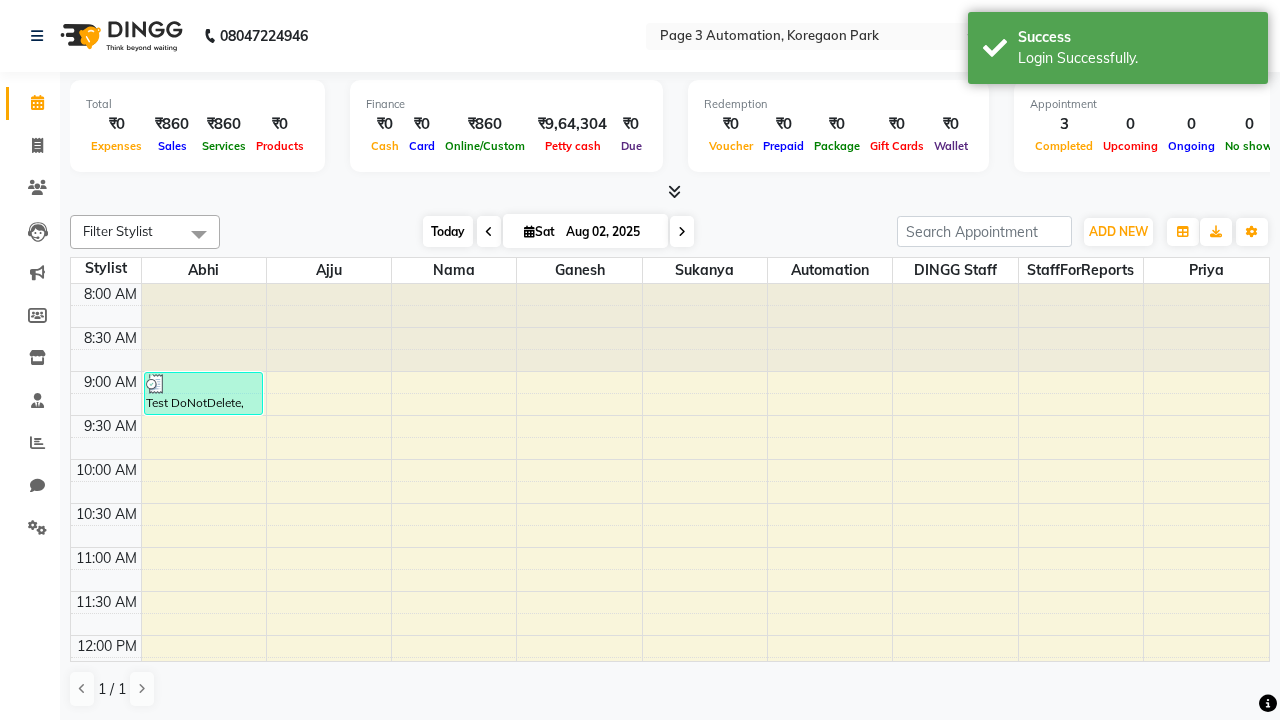 click on "Today" at bounding box center (448, 231) 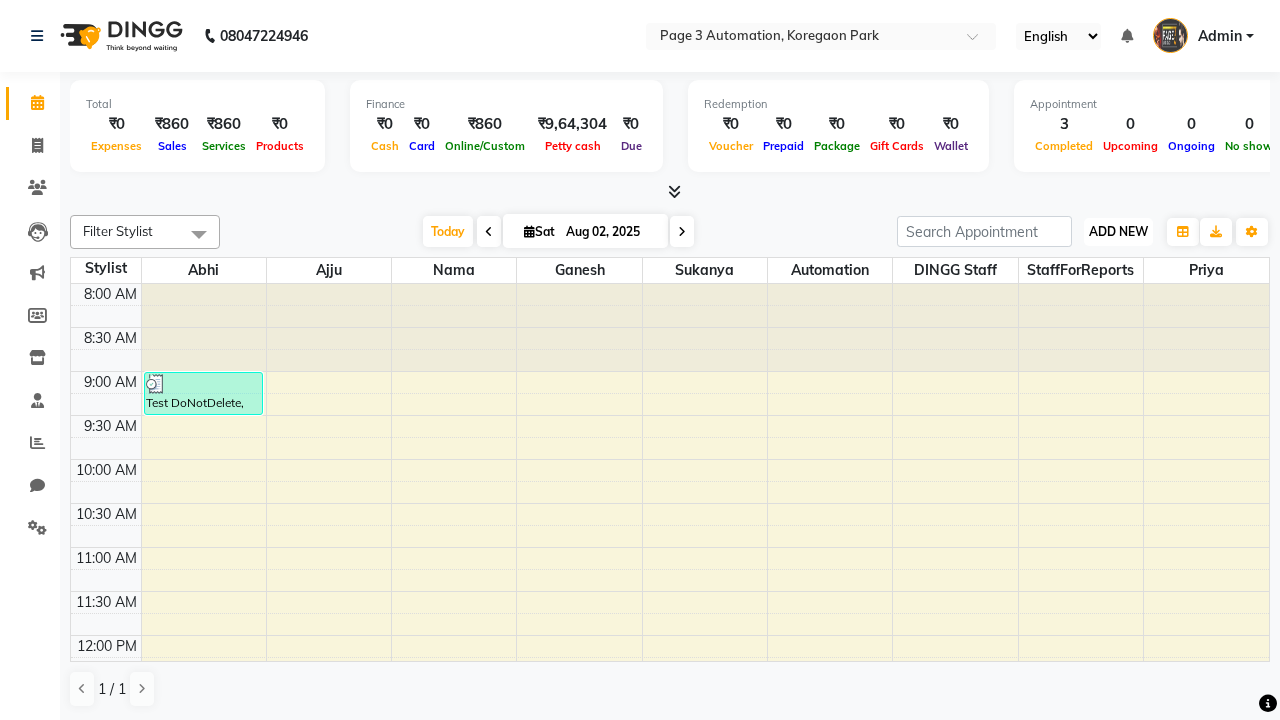 click on "ADD NEW" at bounding box center [1118, 231] 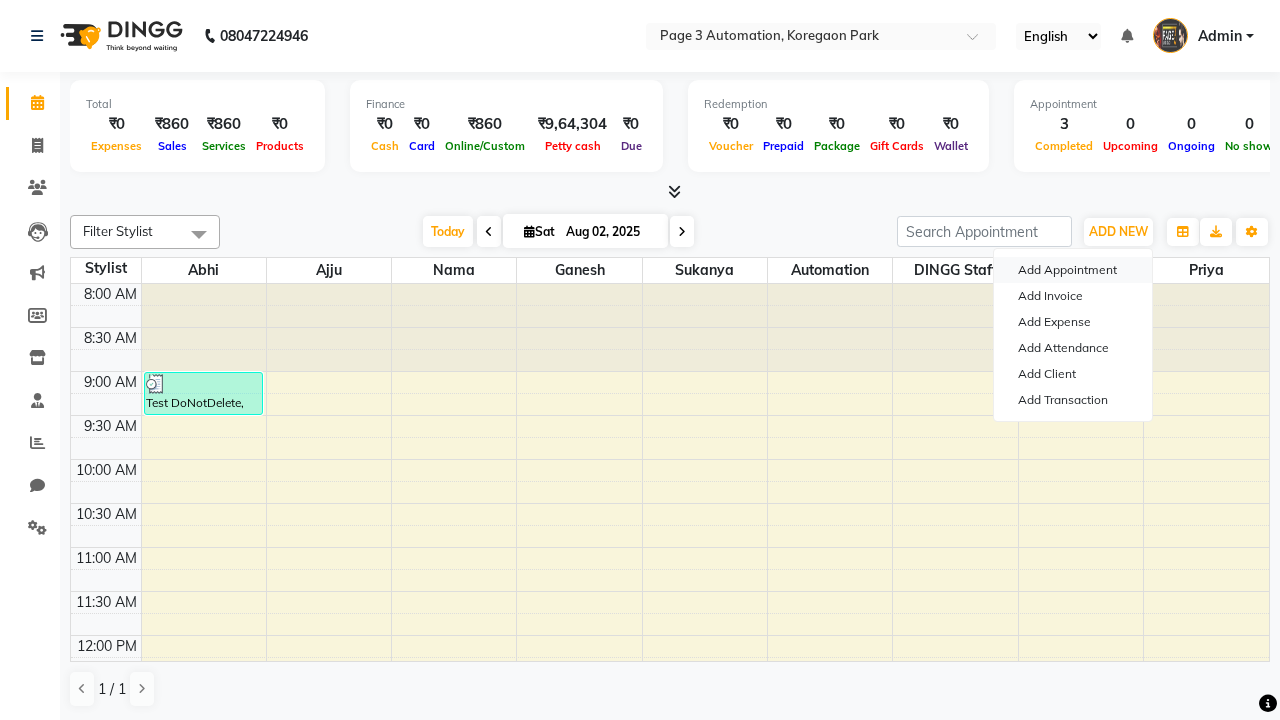 click on "Add Appointment" at bounding box center [1073, 270] 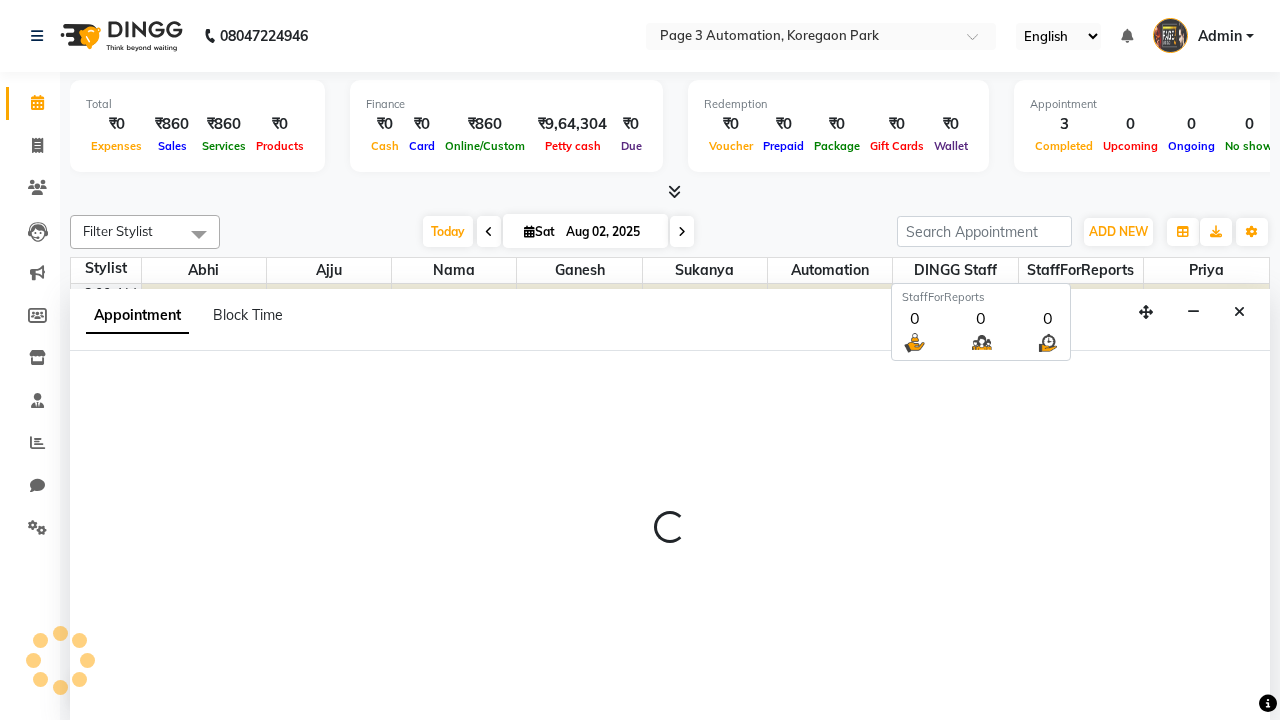 select on "tentative" 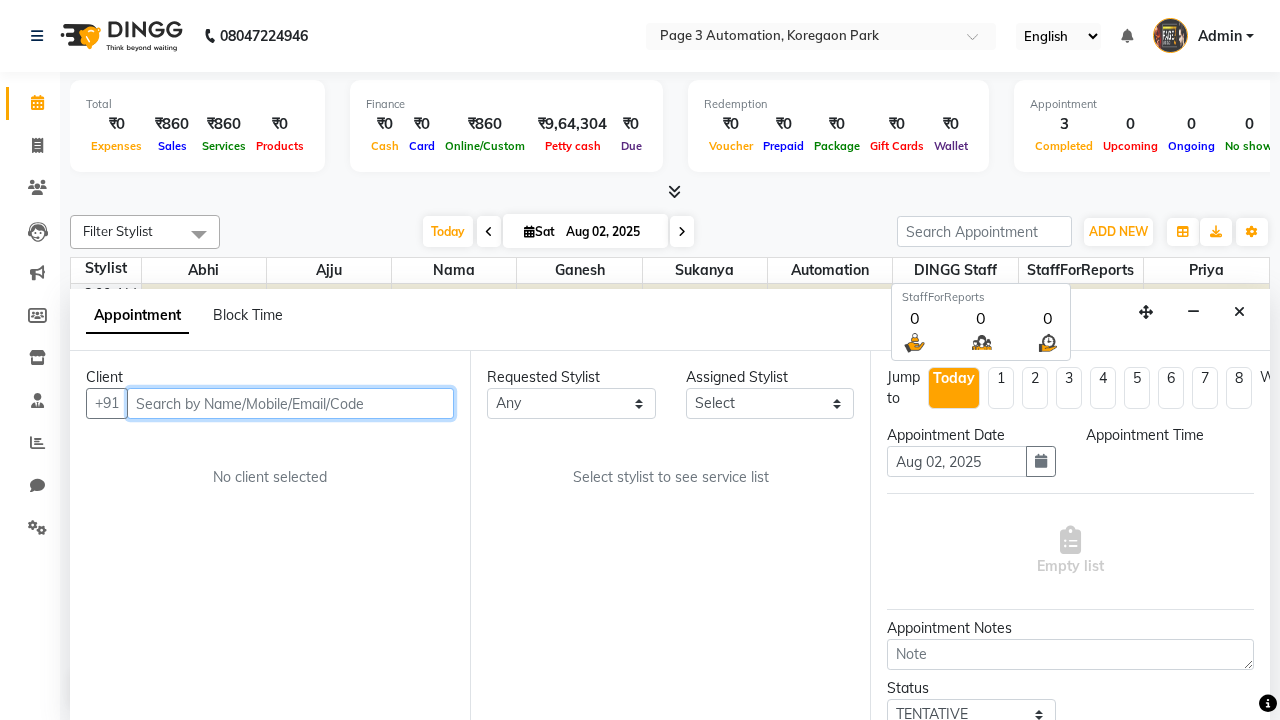 type on "8192346578" 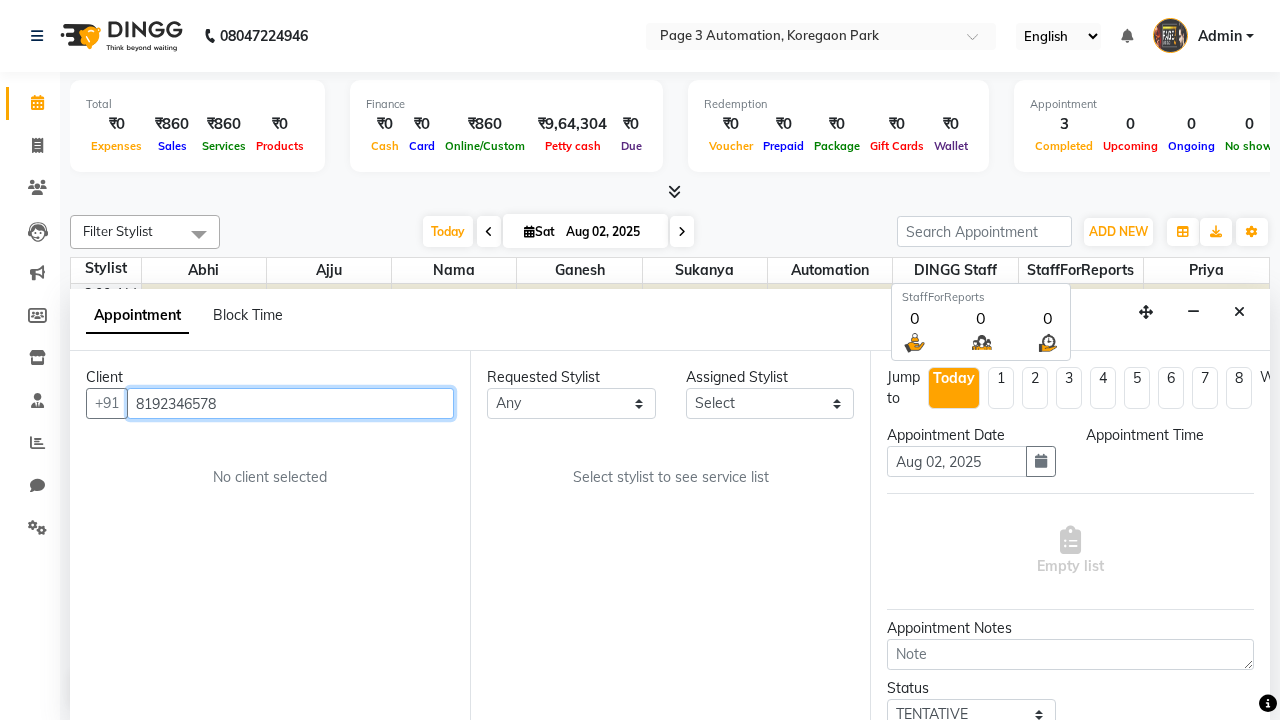 scroll, scrollTop: 1, scrollLeft: 0, axis: vertical 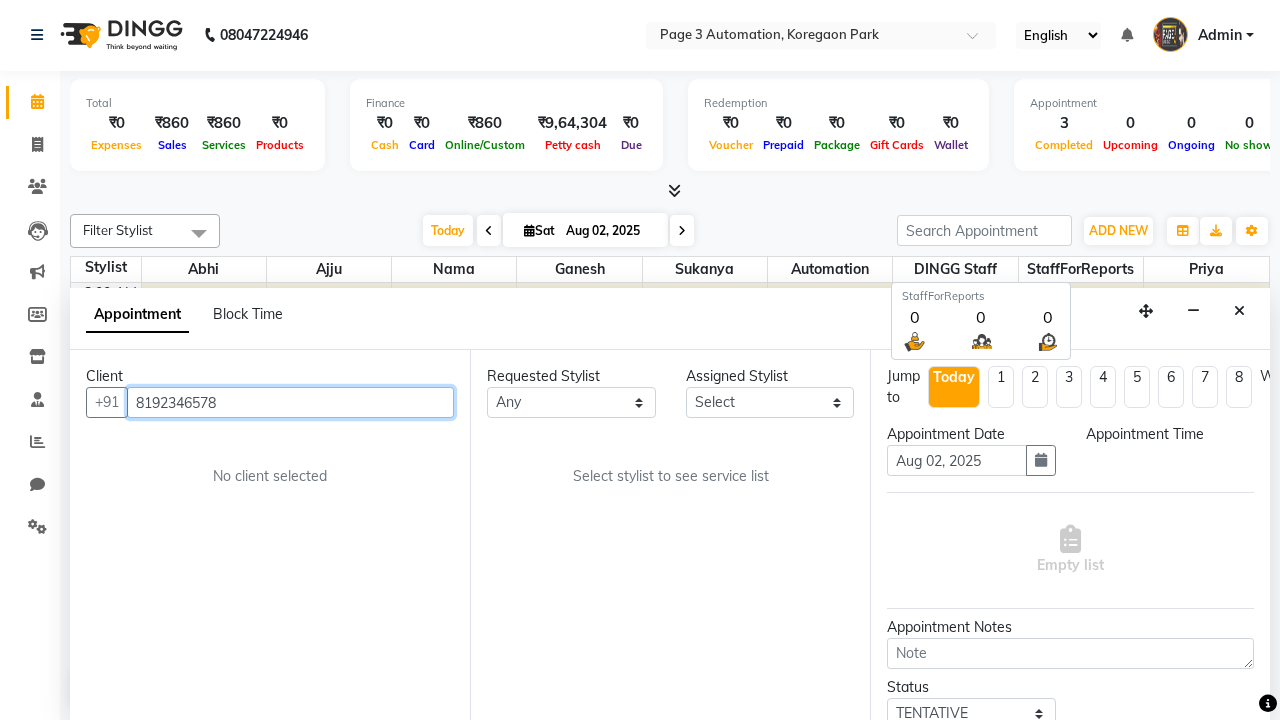 select on "540" 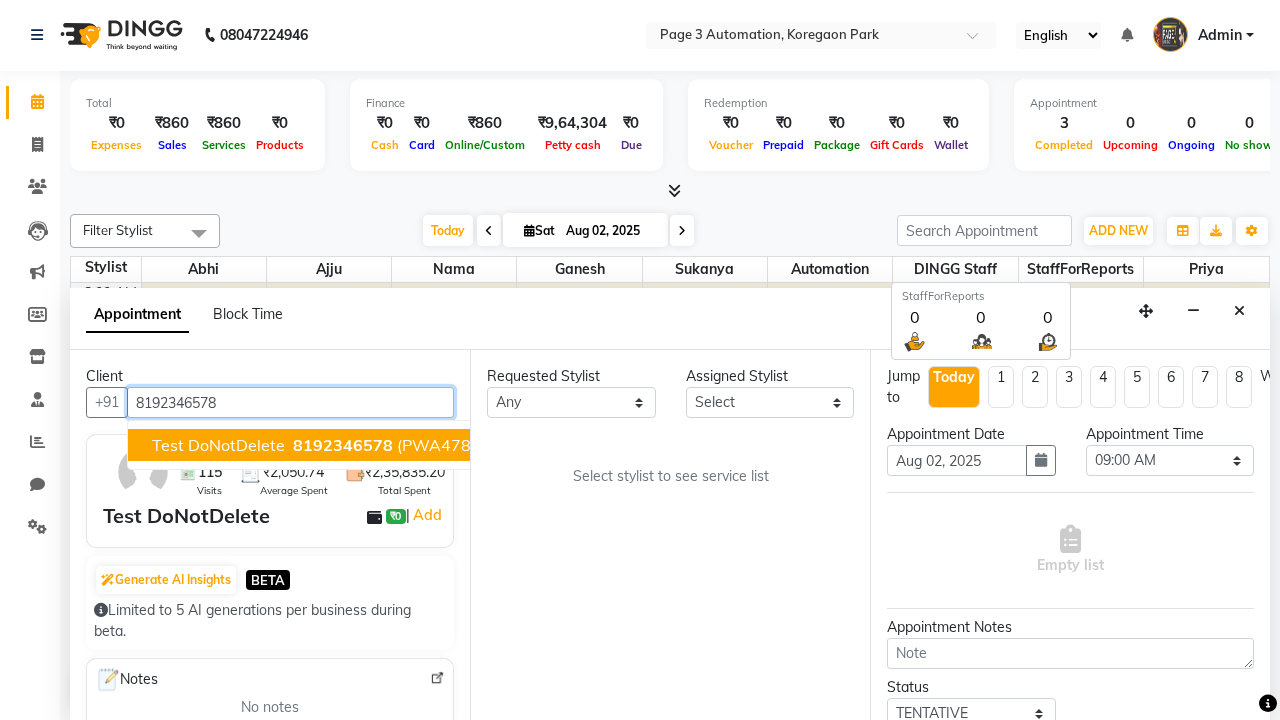 click on "8192346578" at bounding box center [343, 445] 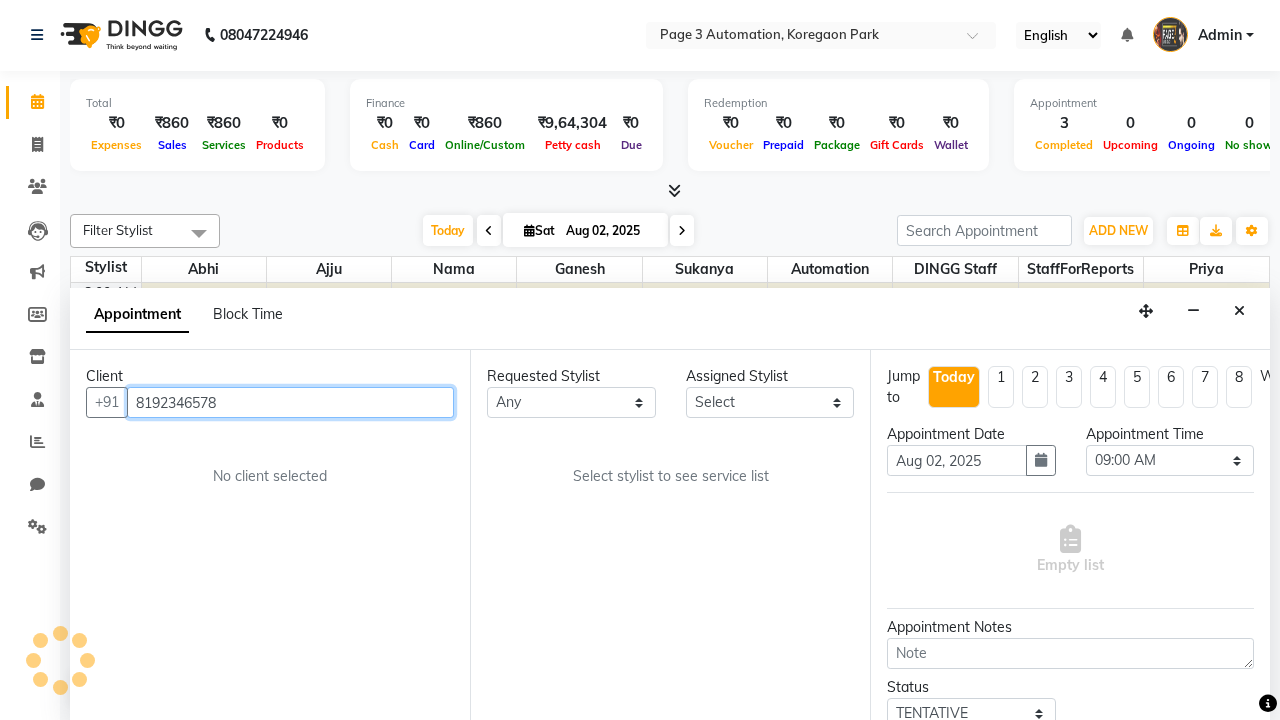 select on "711" 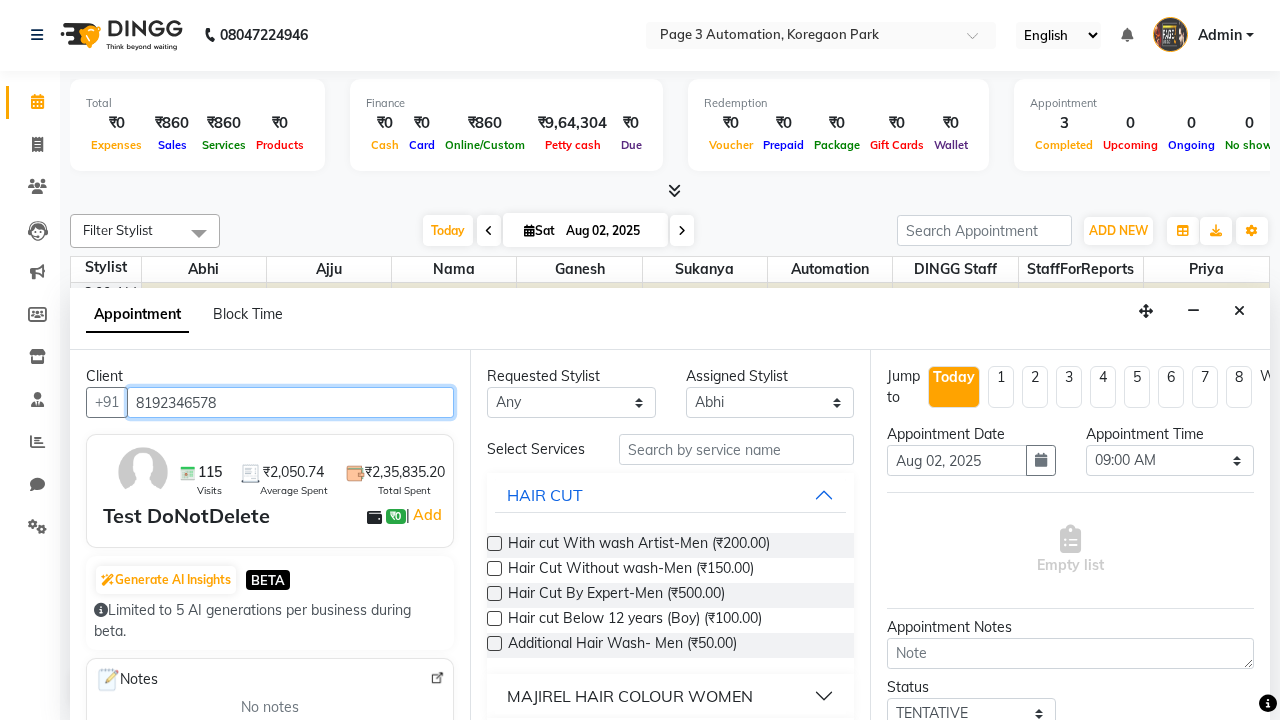 scroll, scrollTop: 0, scrollLeft: 0, axis: both 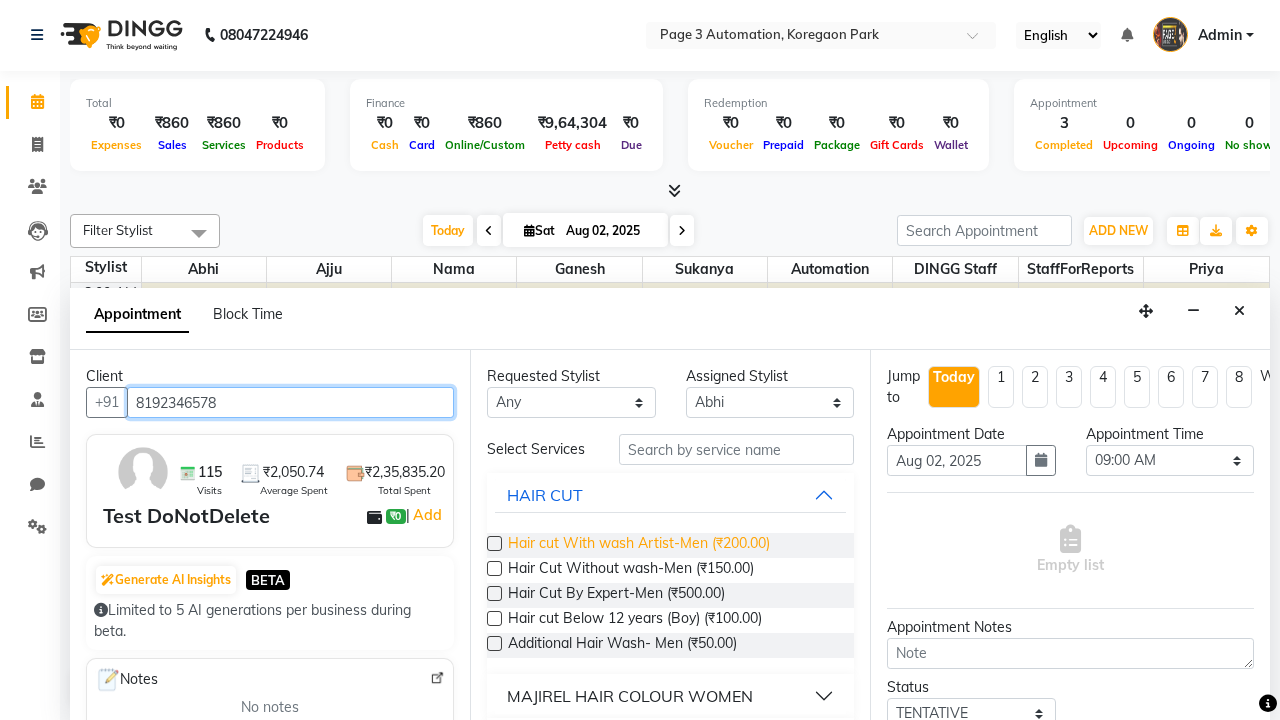 type on "8192346578" 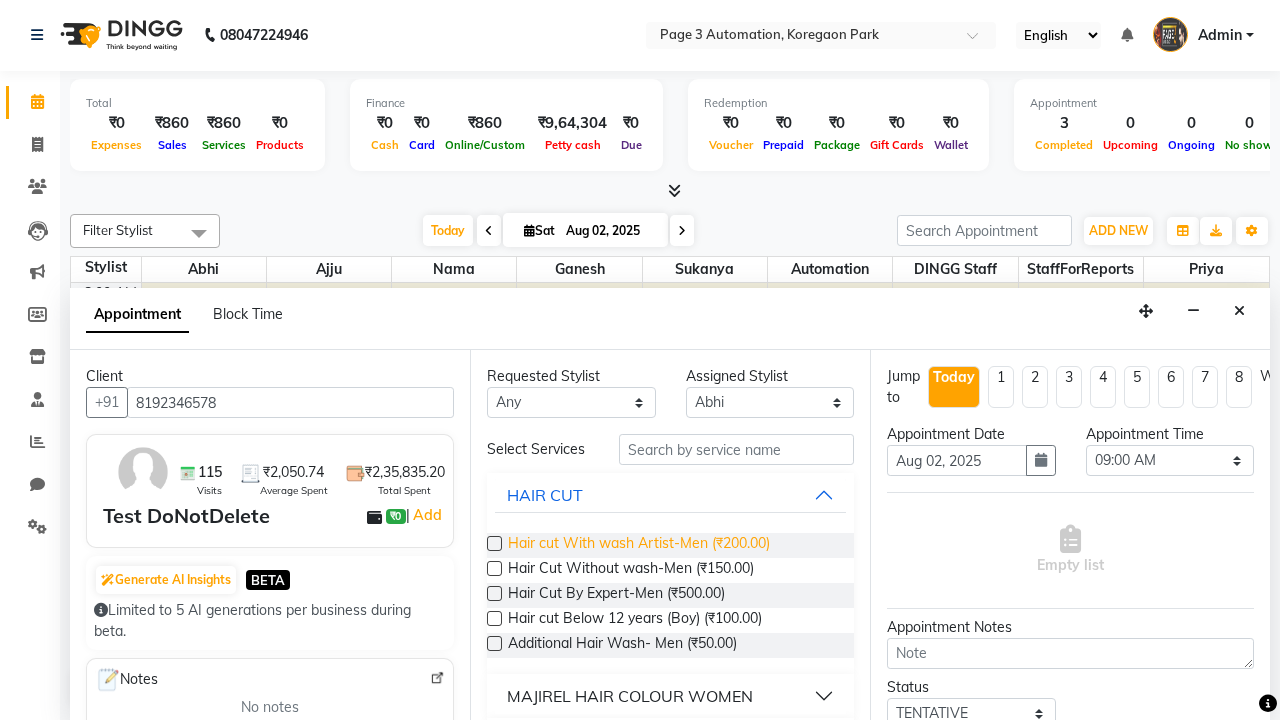 click on "Hair cut With wash Artist-Men (₹200.00)" at bounding box center [639, 545] 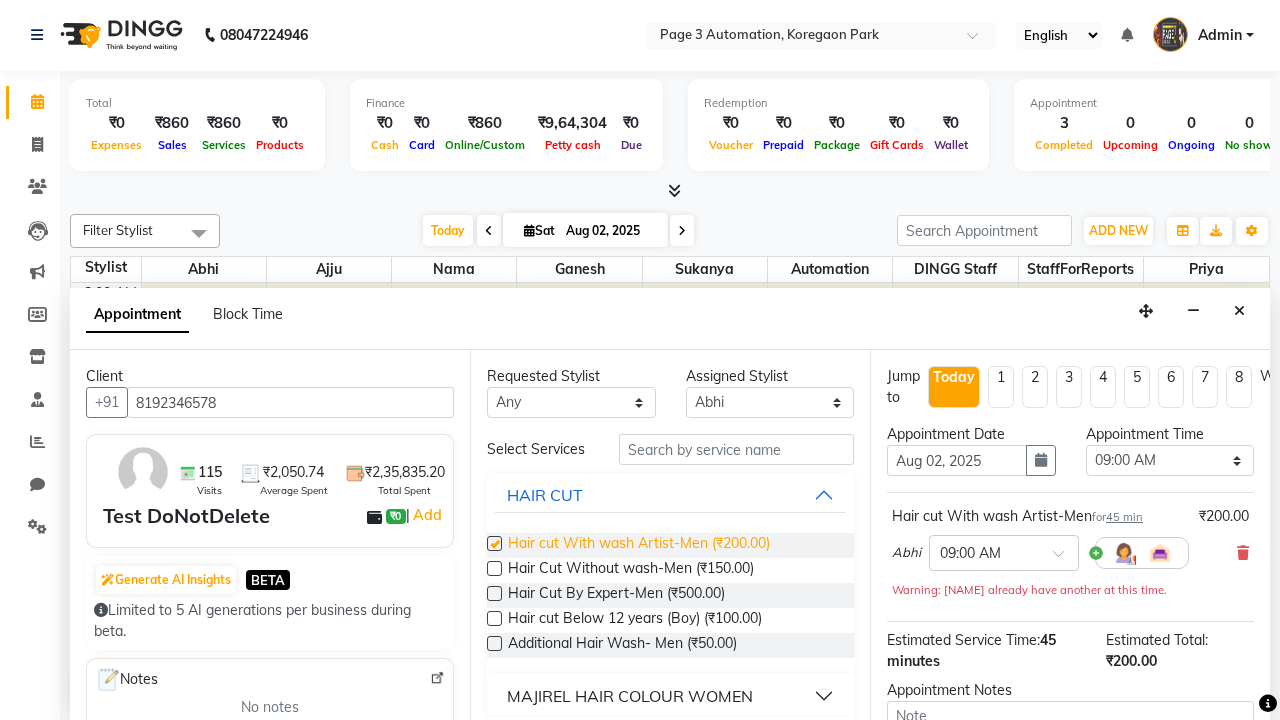 checkbox on "false" 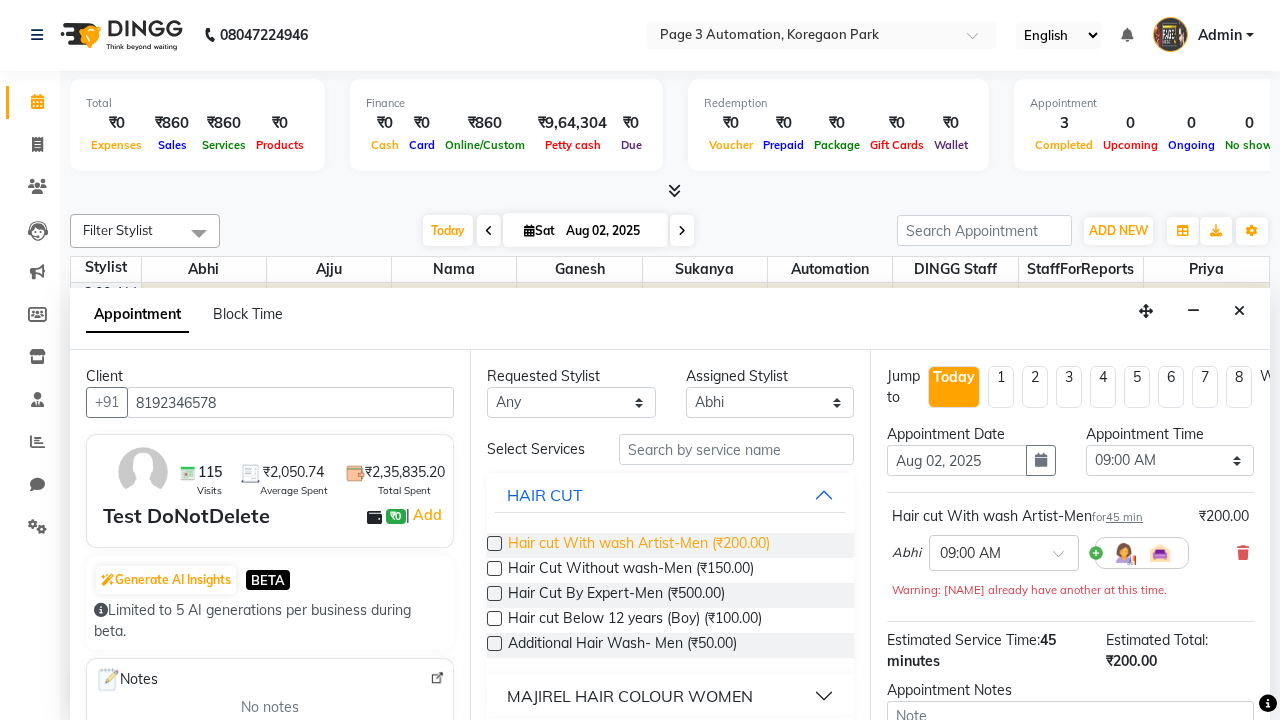 select on "855" 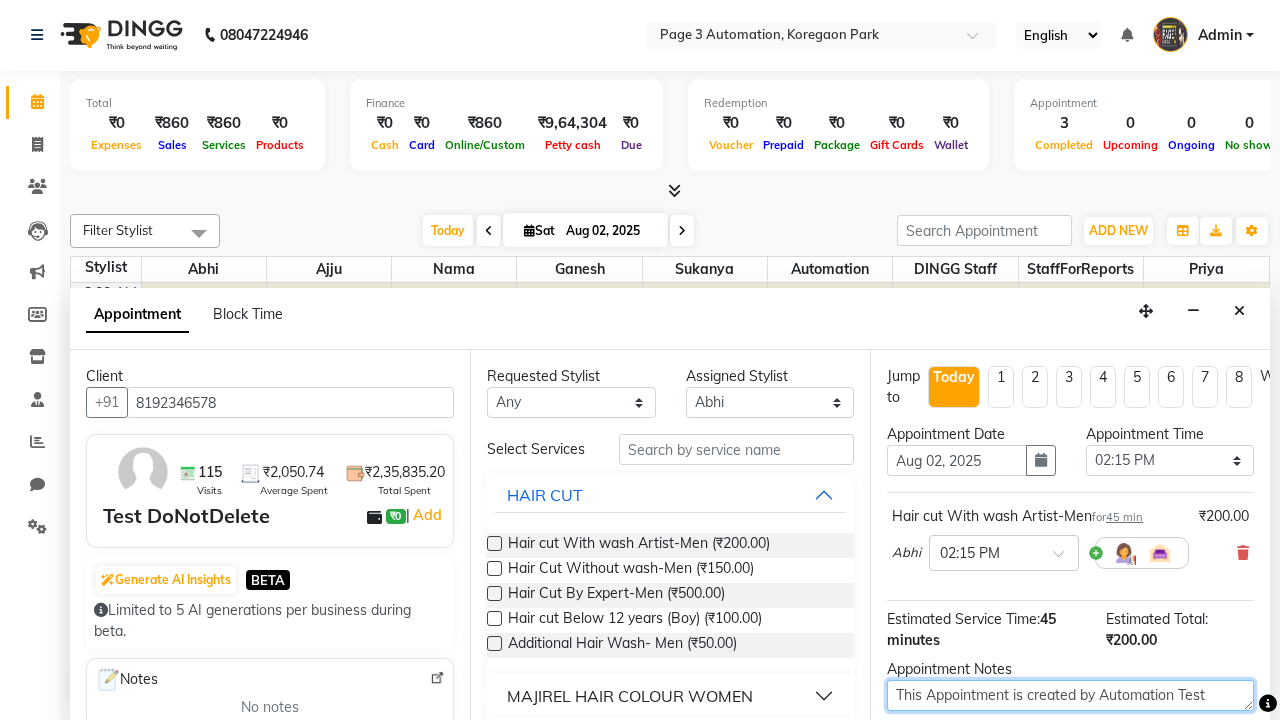 type on "This Appointment is created by Automation Test" 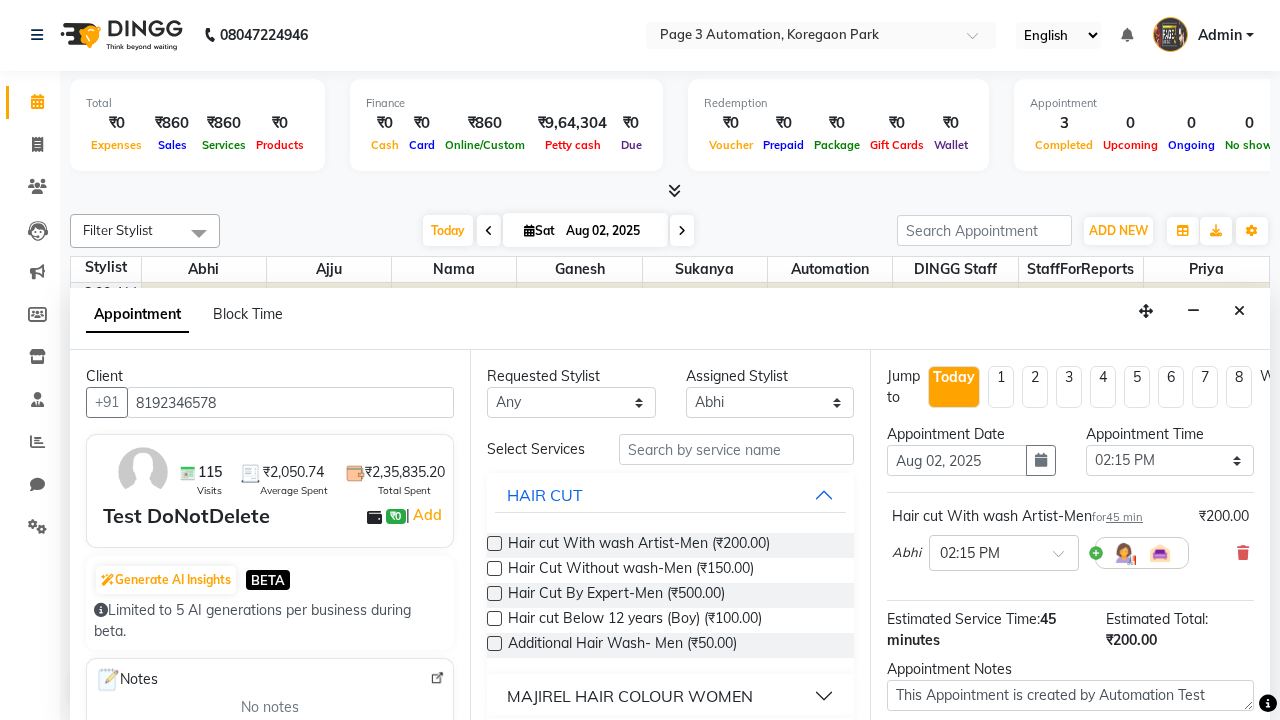 click at bounding box center (1097, 822) 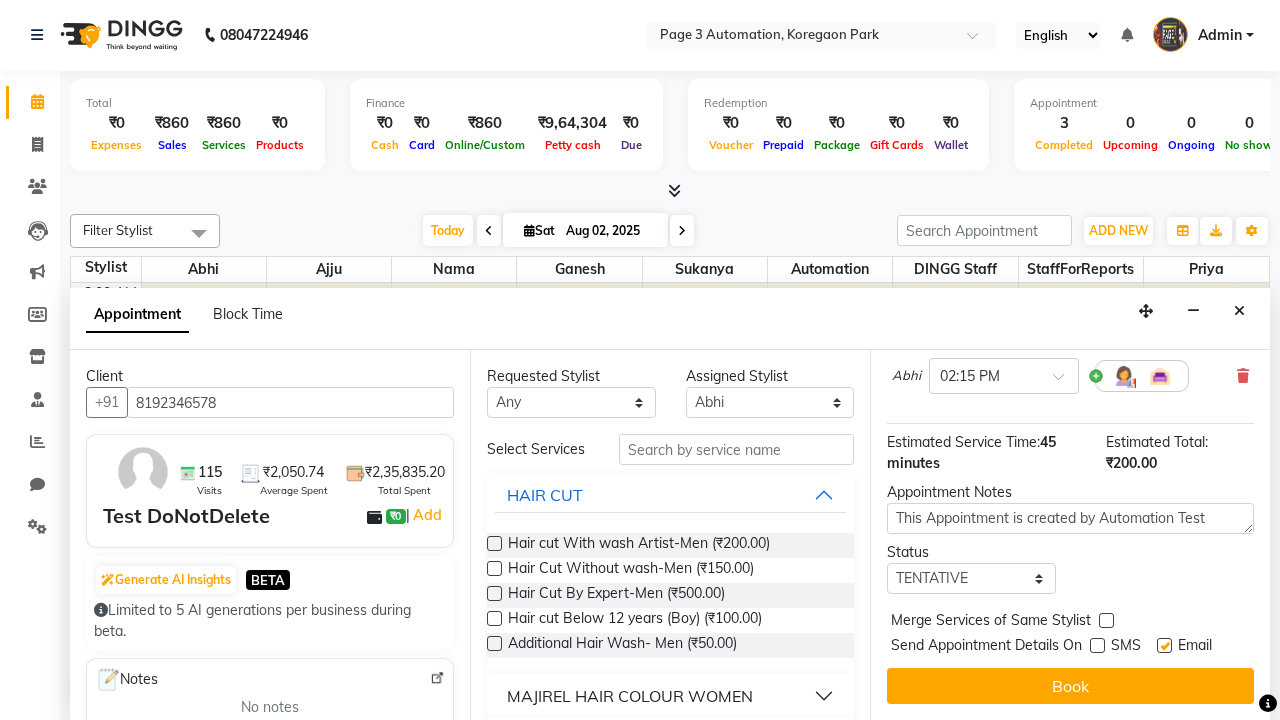 click at bounding box center (1164, 645) 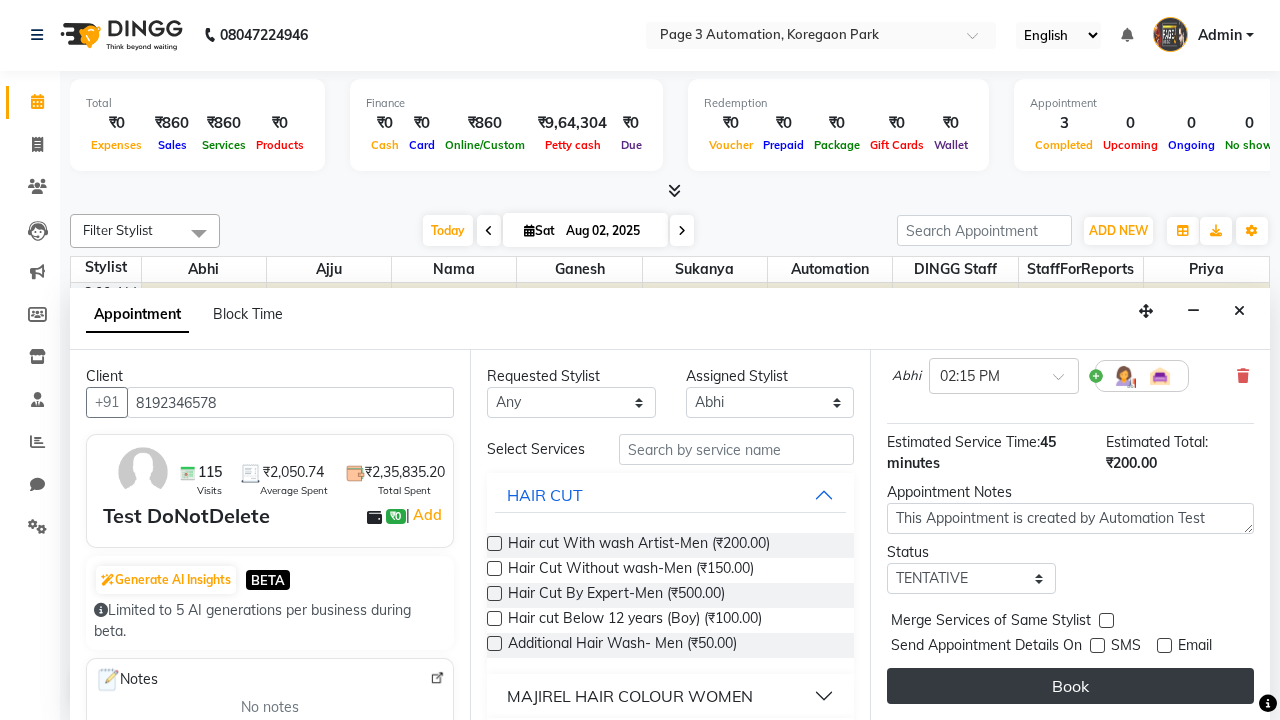 click on "Book" at bounding box center (1070, 686) 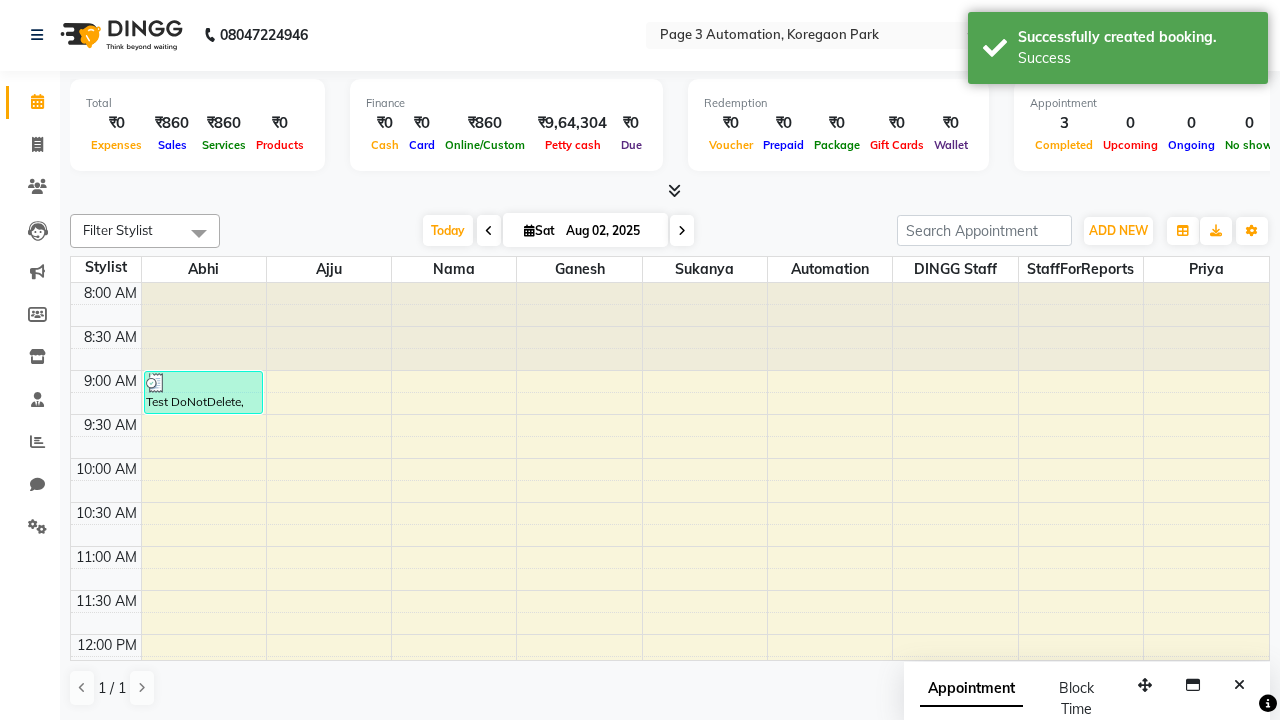 scroll, scrollTop: 0, scrollLeft: 0, axis: both 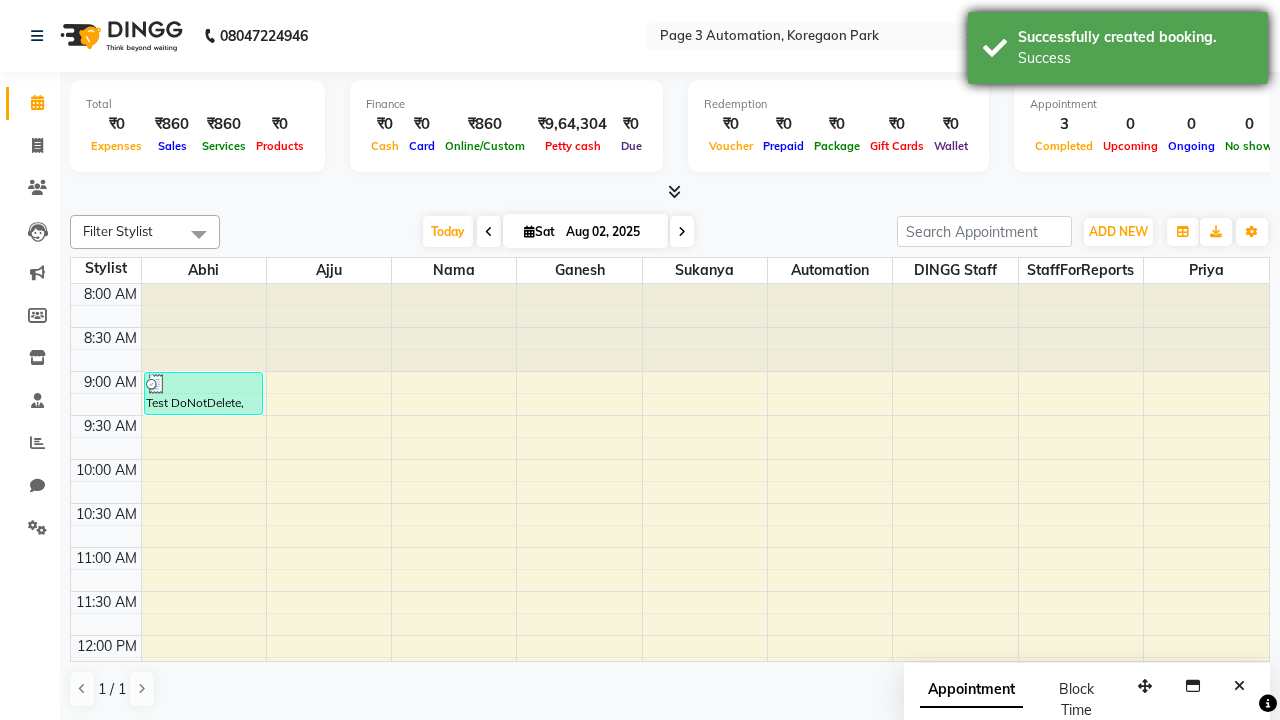 click on "Success" at bounding box center [1135, 58] 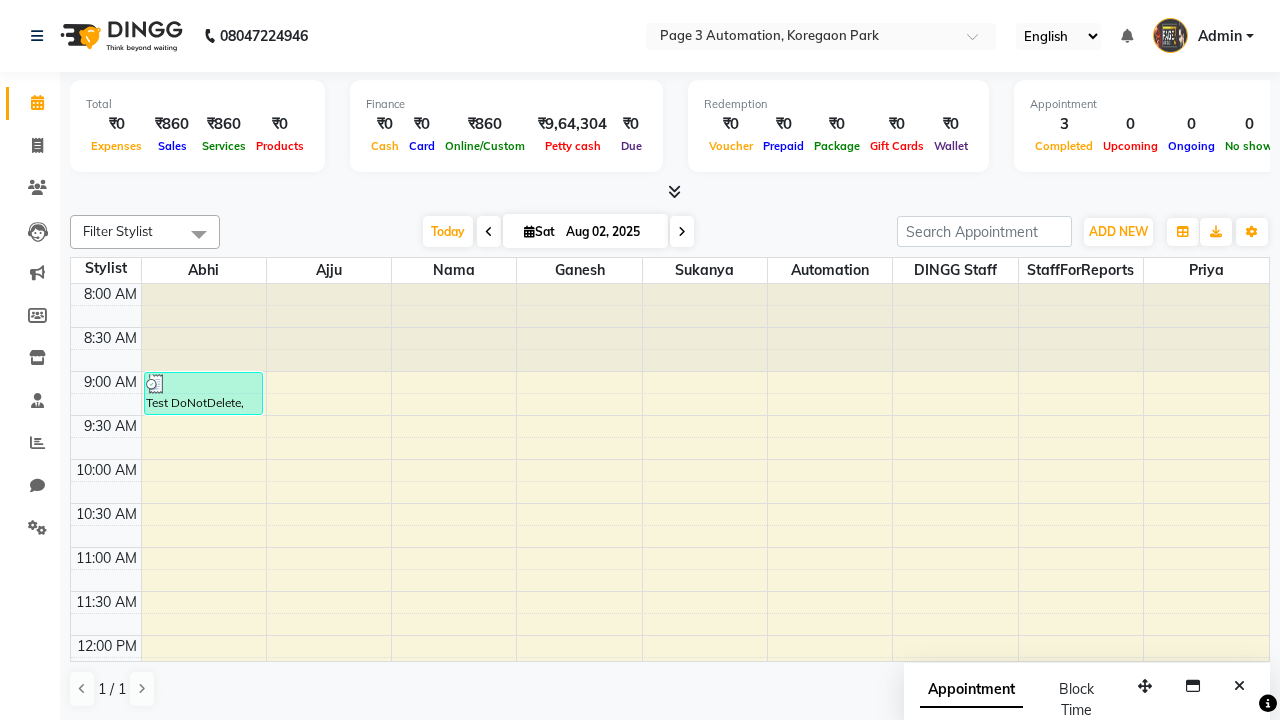 click at bounding box center [199, 234] 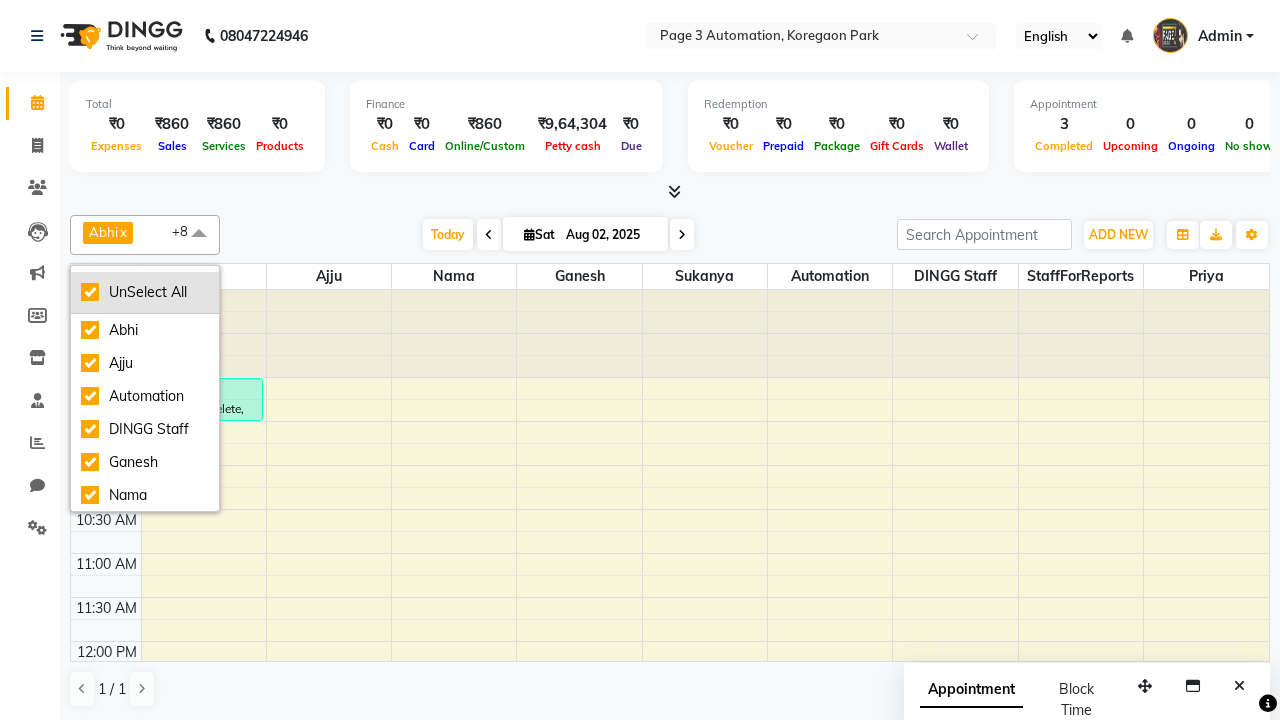 click on "UnSelect All" at bounding box center (145, 292) 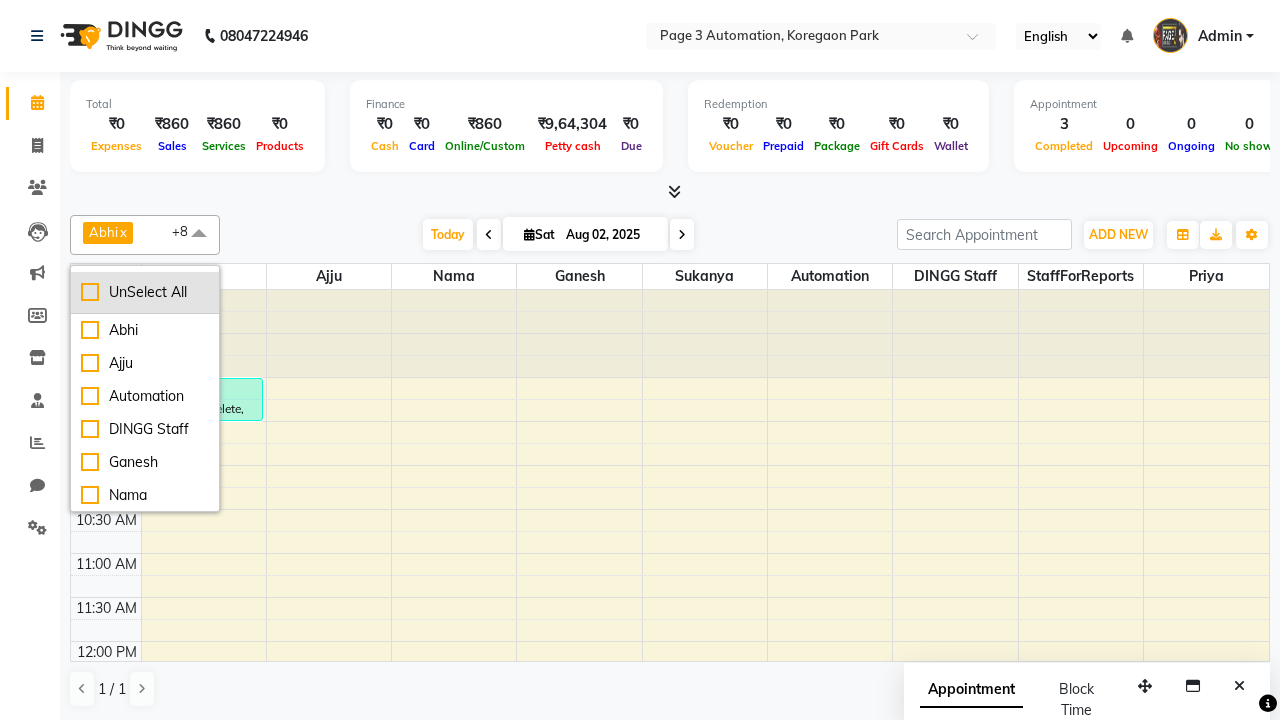 checkbox on "false" 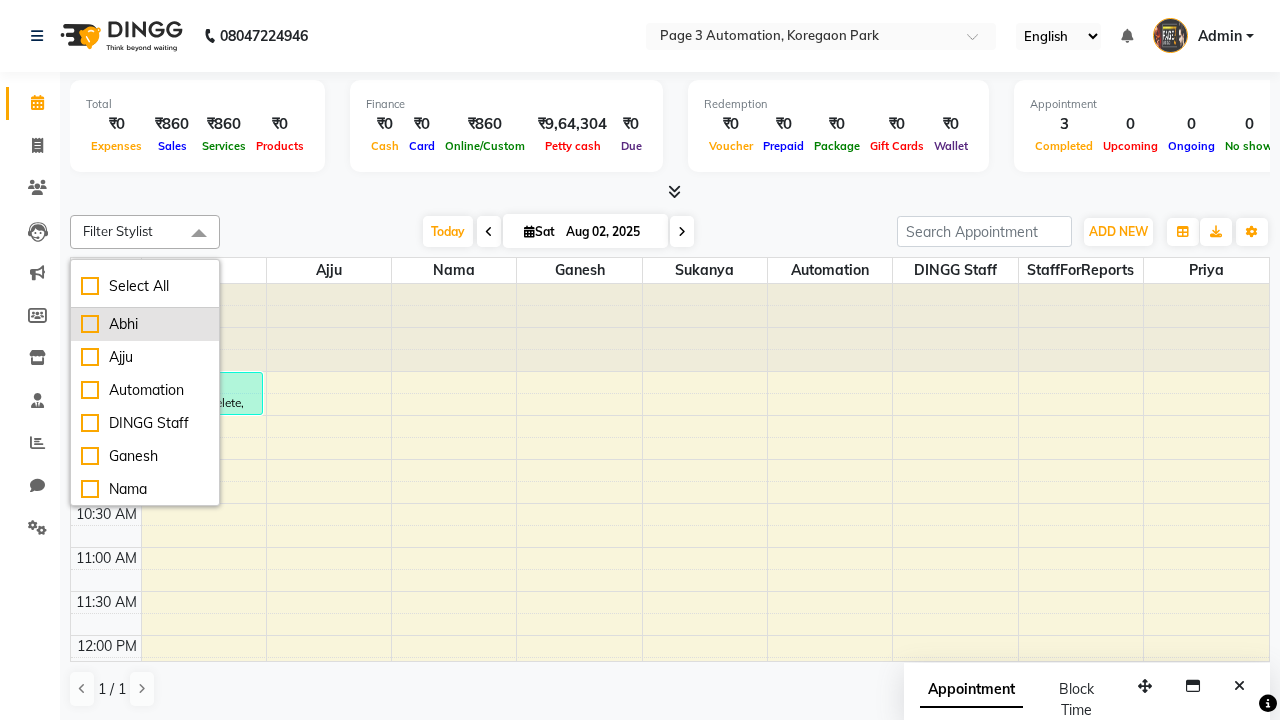 click on "Abhi" at bounding box center [145, 324] 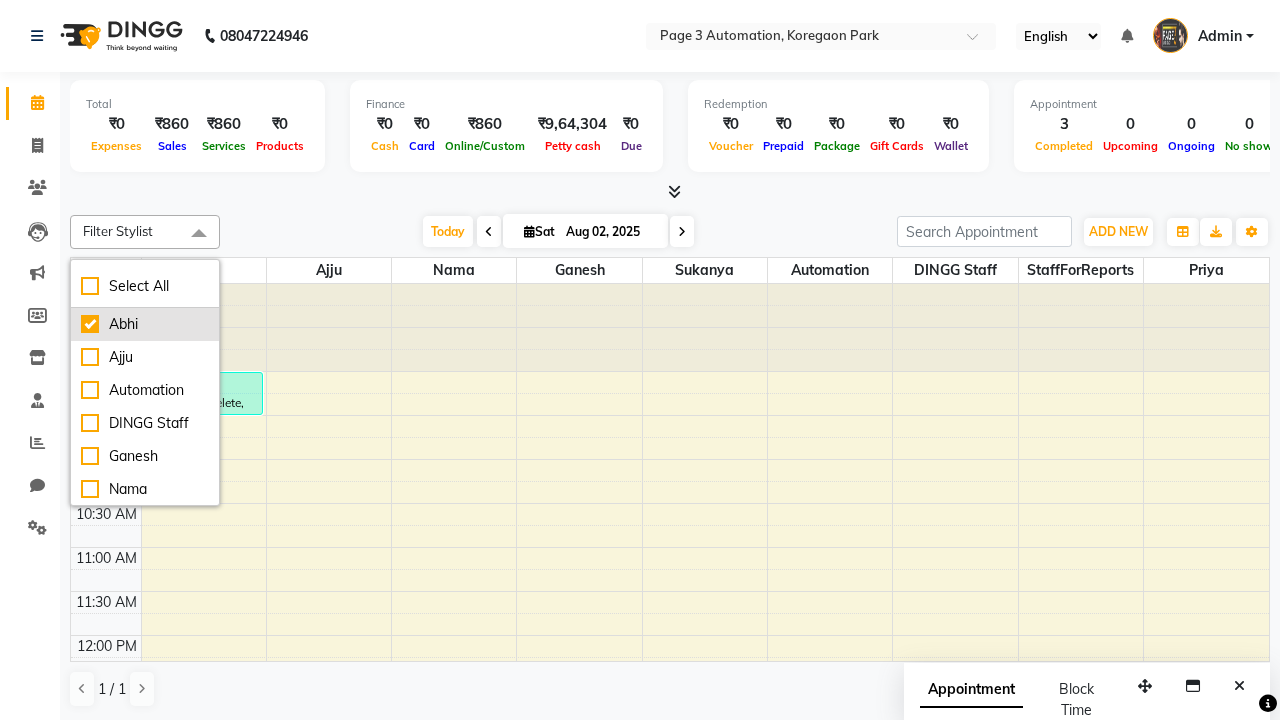 checkbox on "true" 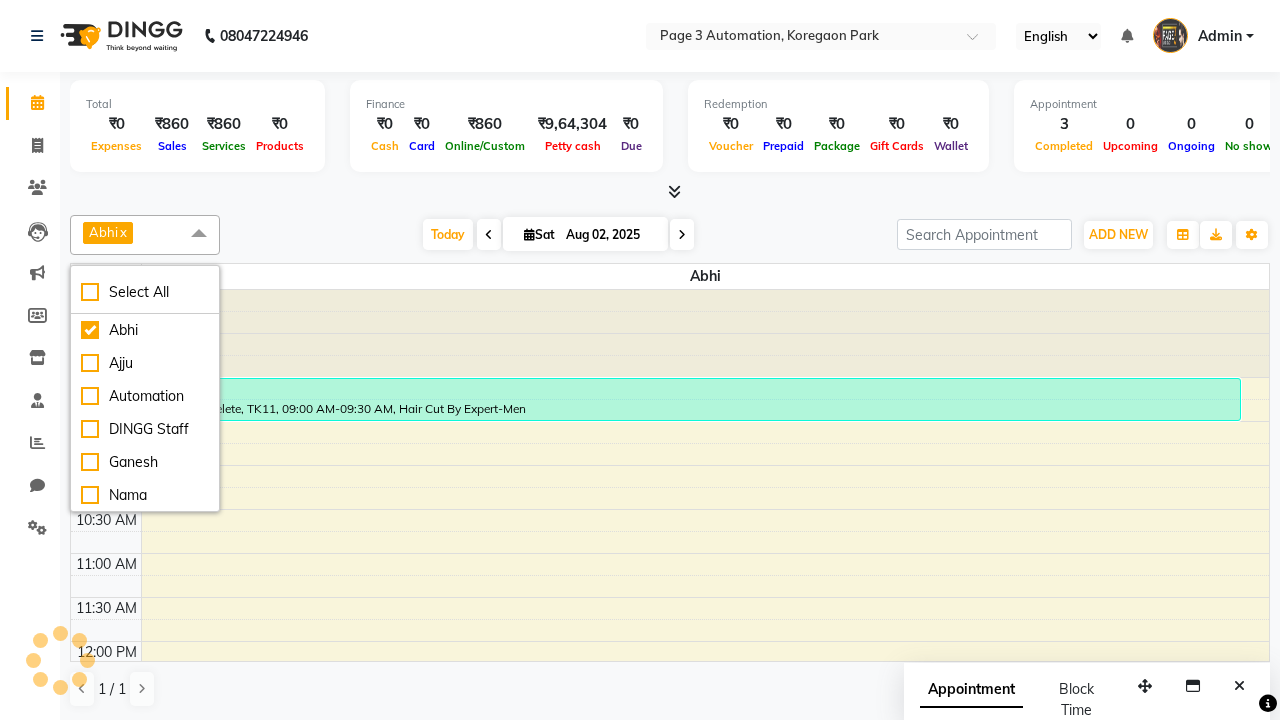 click at bounding box center (199, 234) 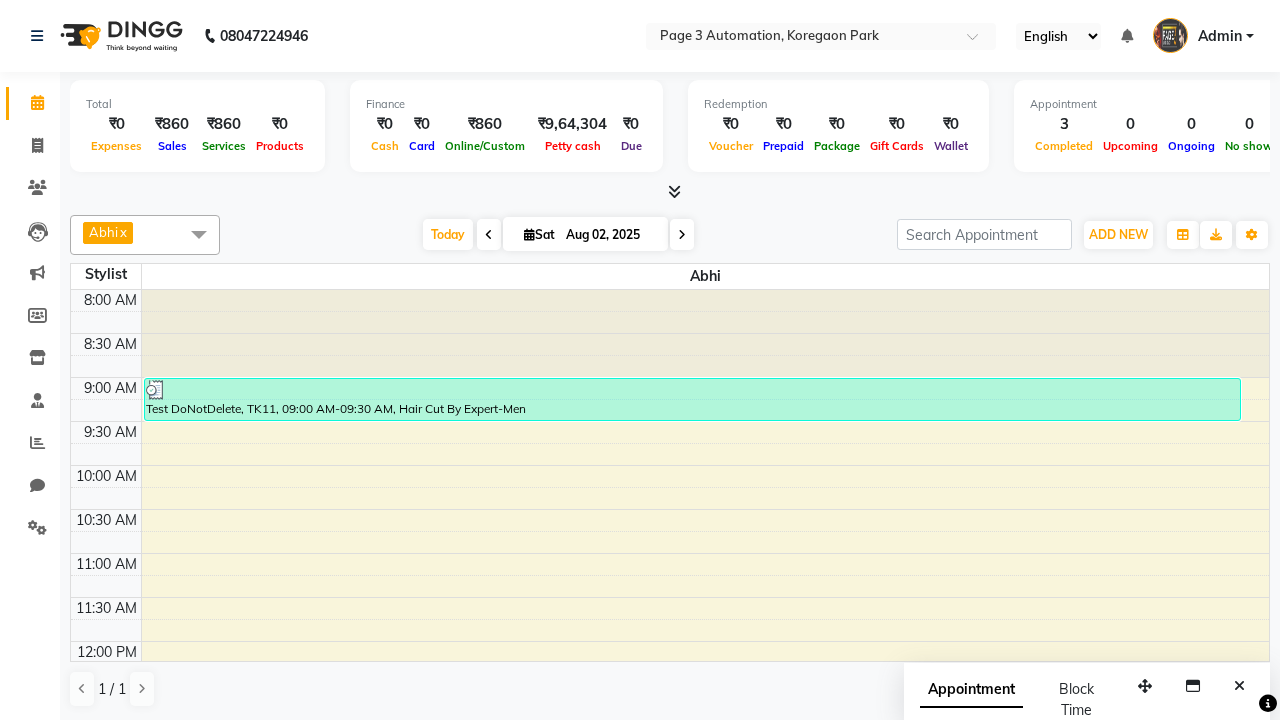 click on "Test DoNotDelete, TK12, 02:15 PM-03:00 PM, Hair cut With wash Artist-Men" at bounding box center [692, 872] 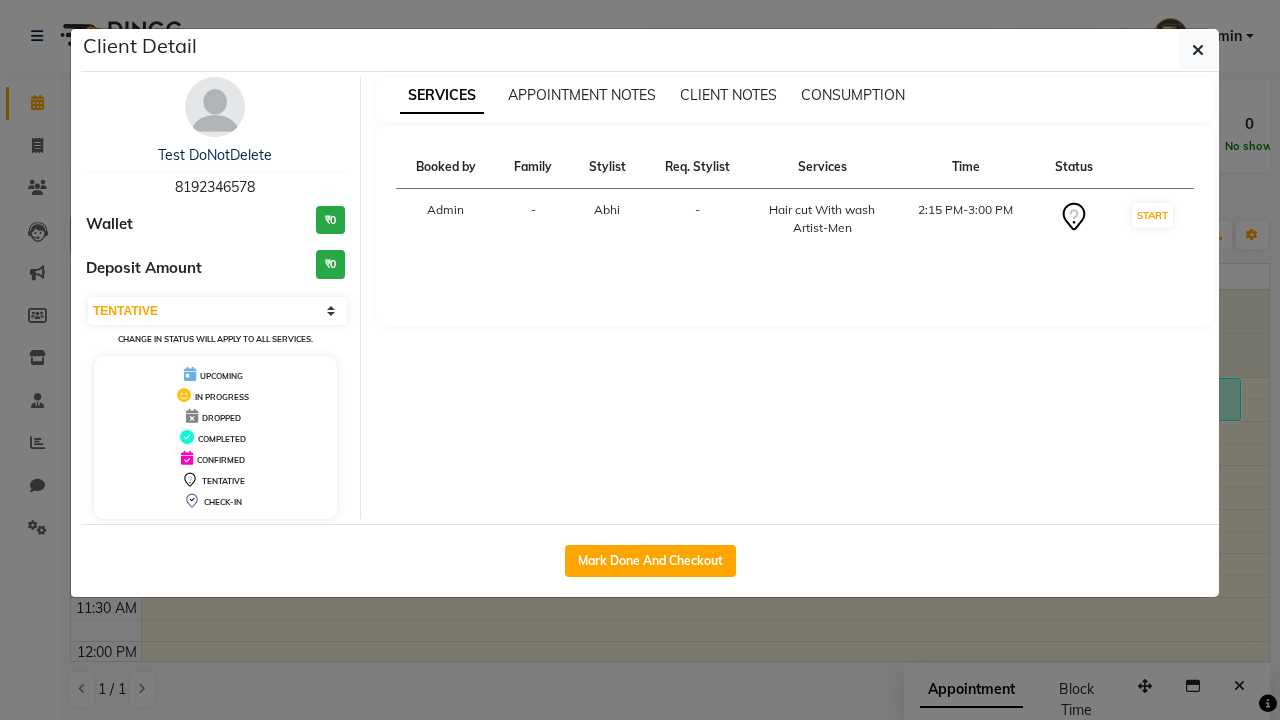 scroll, scrollTop: 397, scrollLeft: 0, axis: vertical 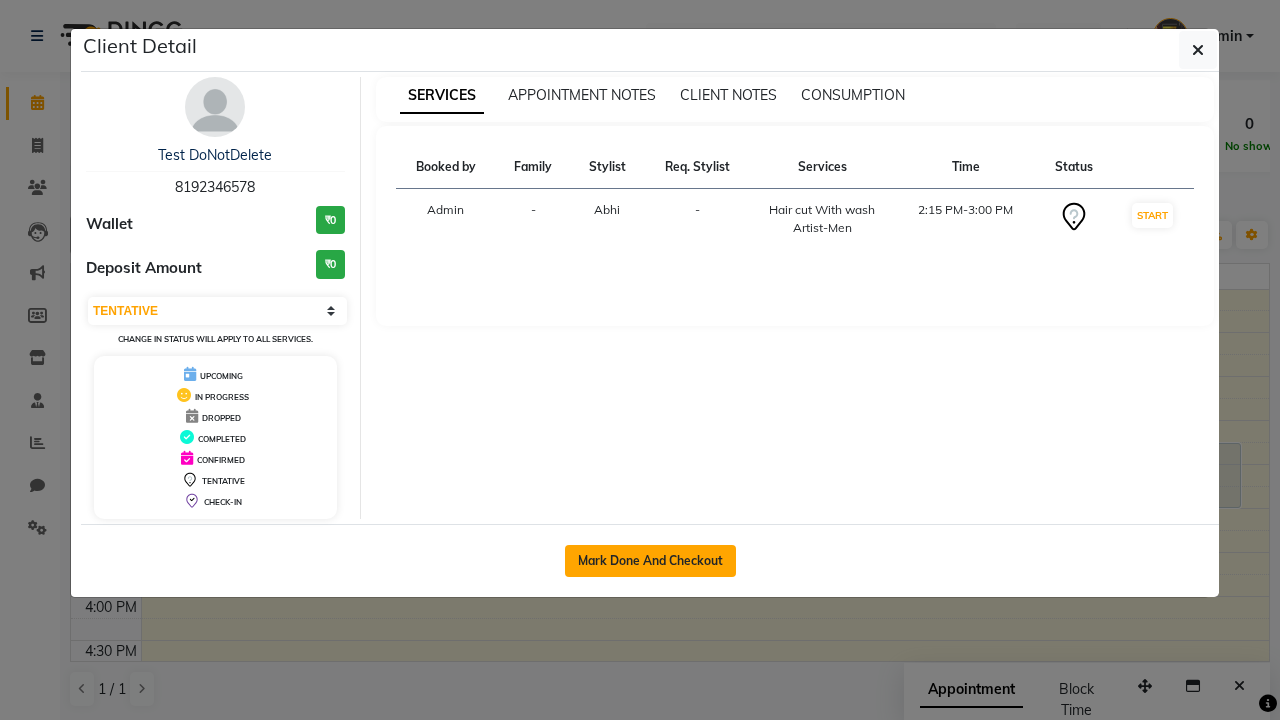 click on "Mark Done And Checkout" 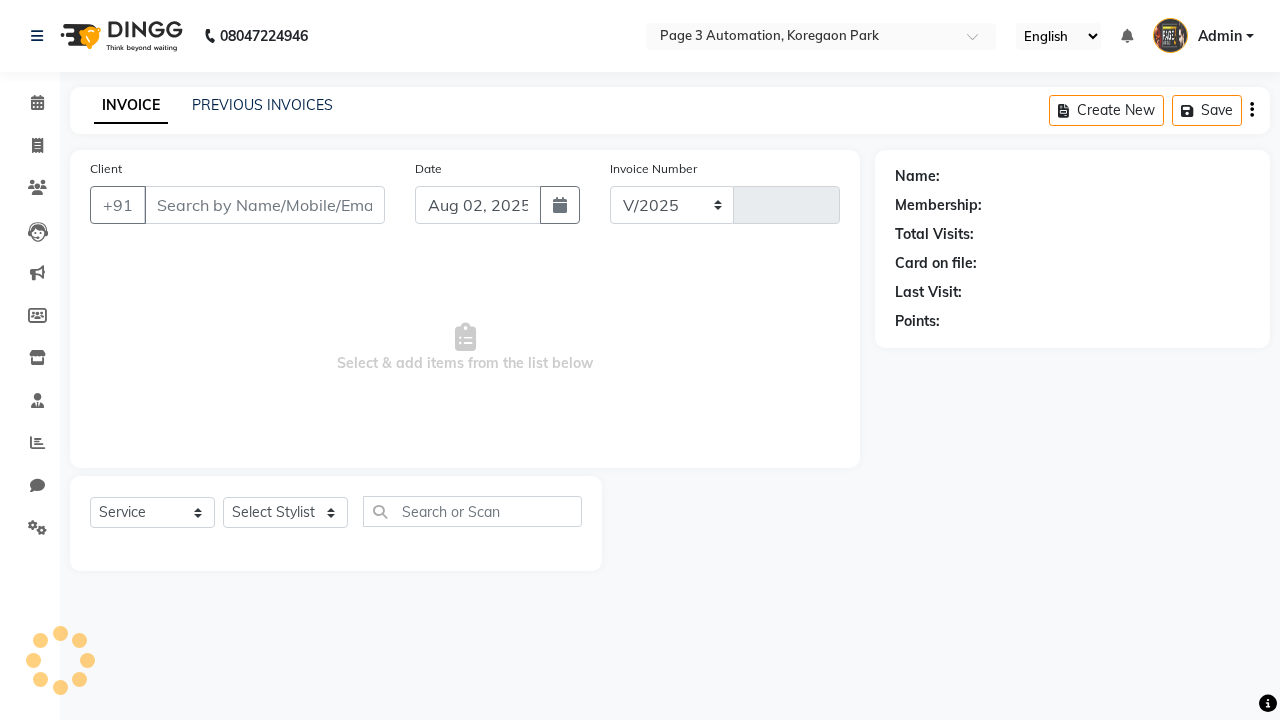 select on "2774" 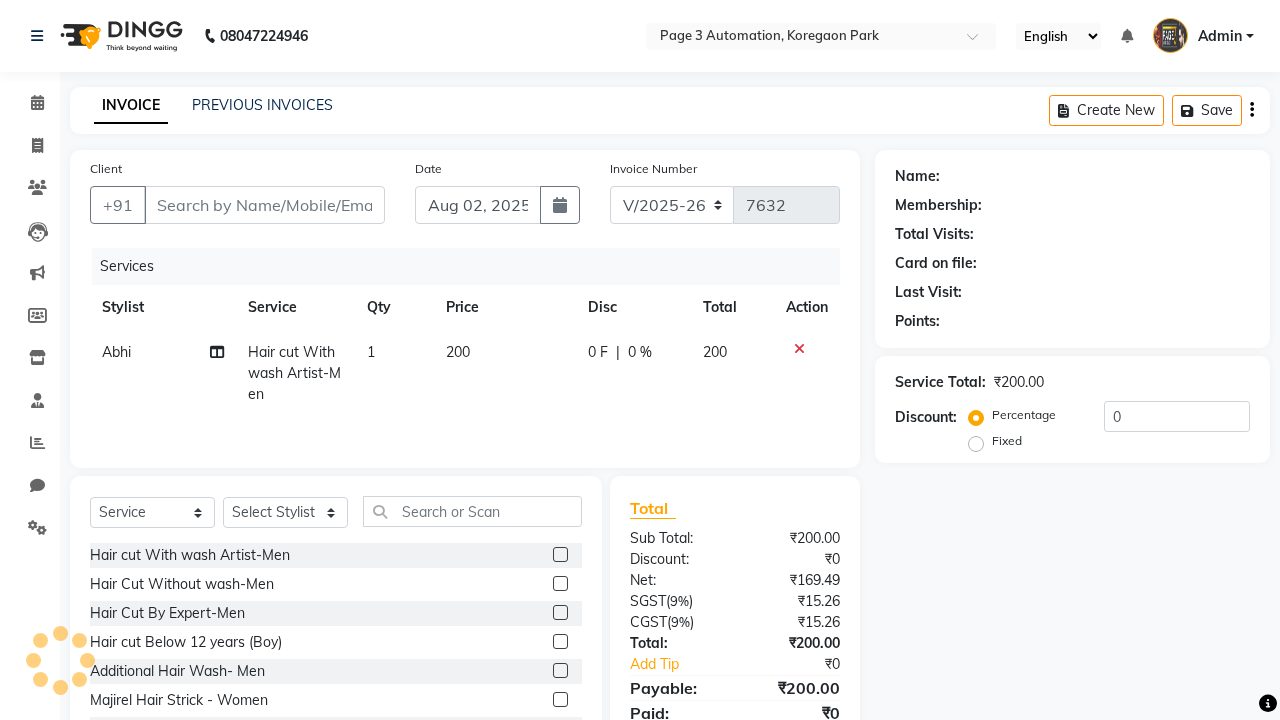 type on "8192346578" 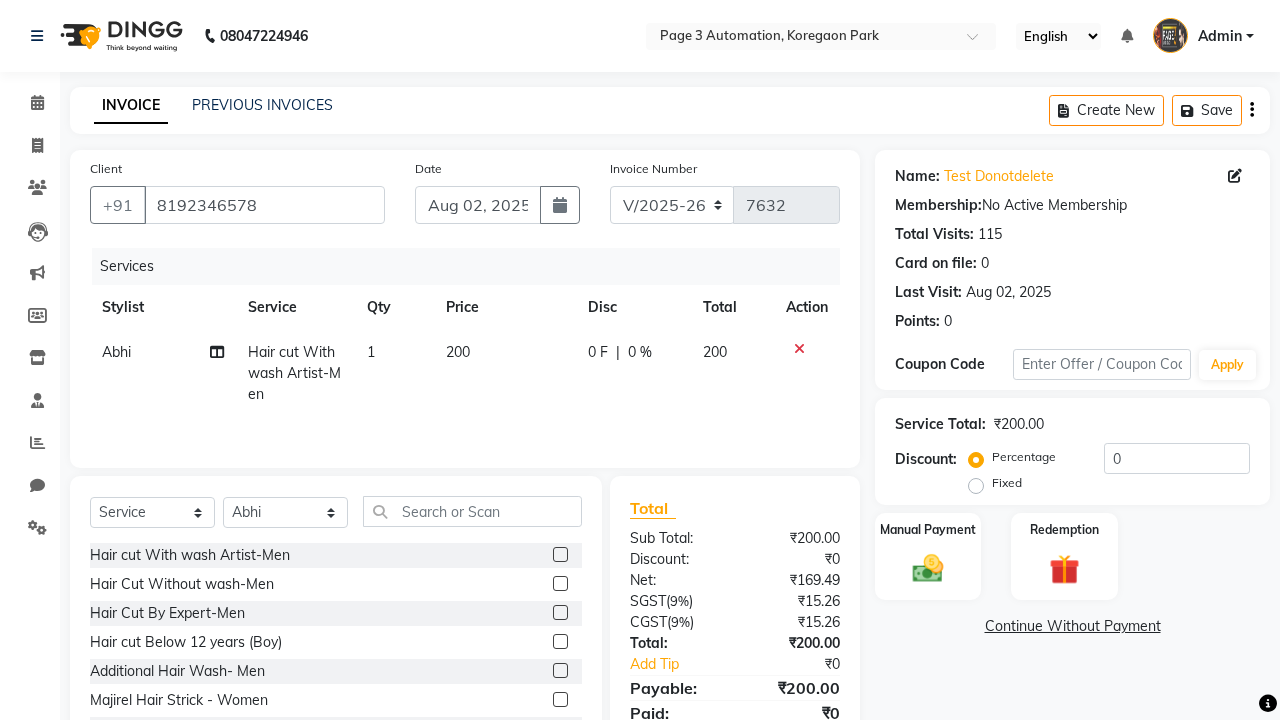 click 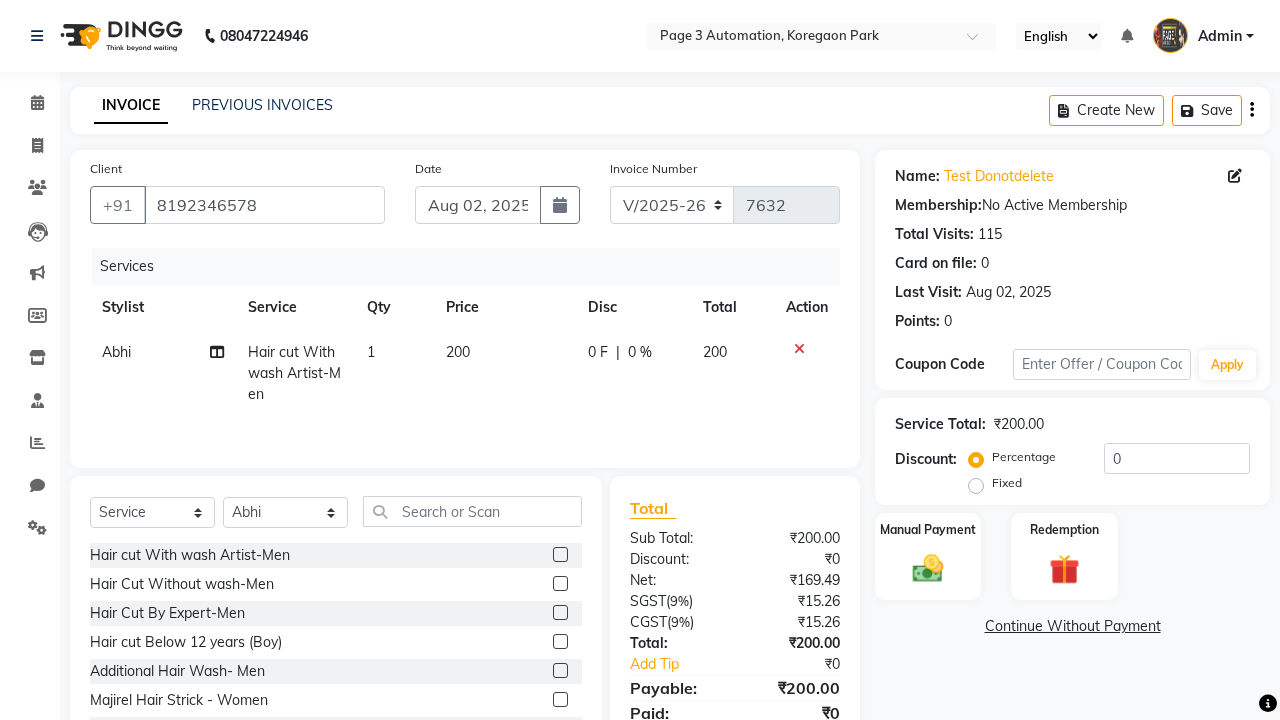 click at bounding box center [559, 613] 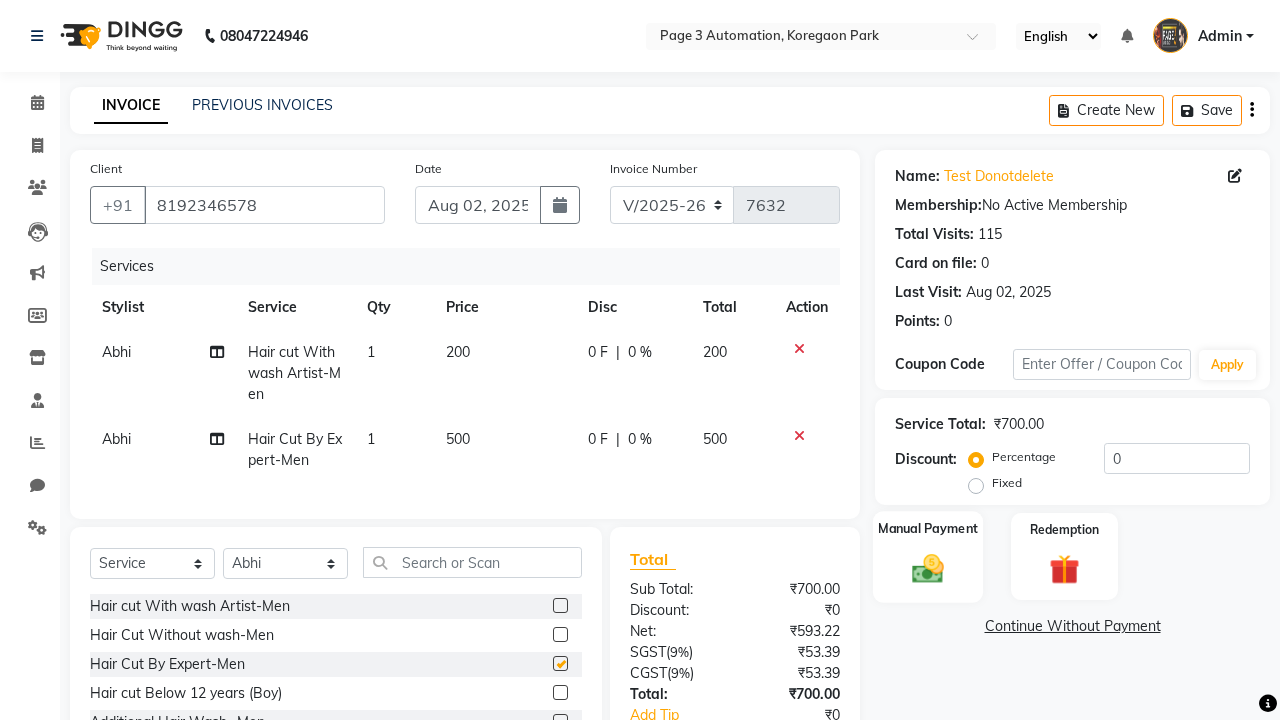 click 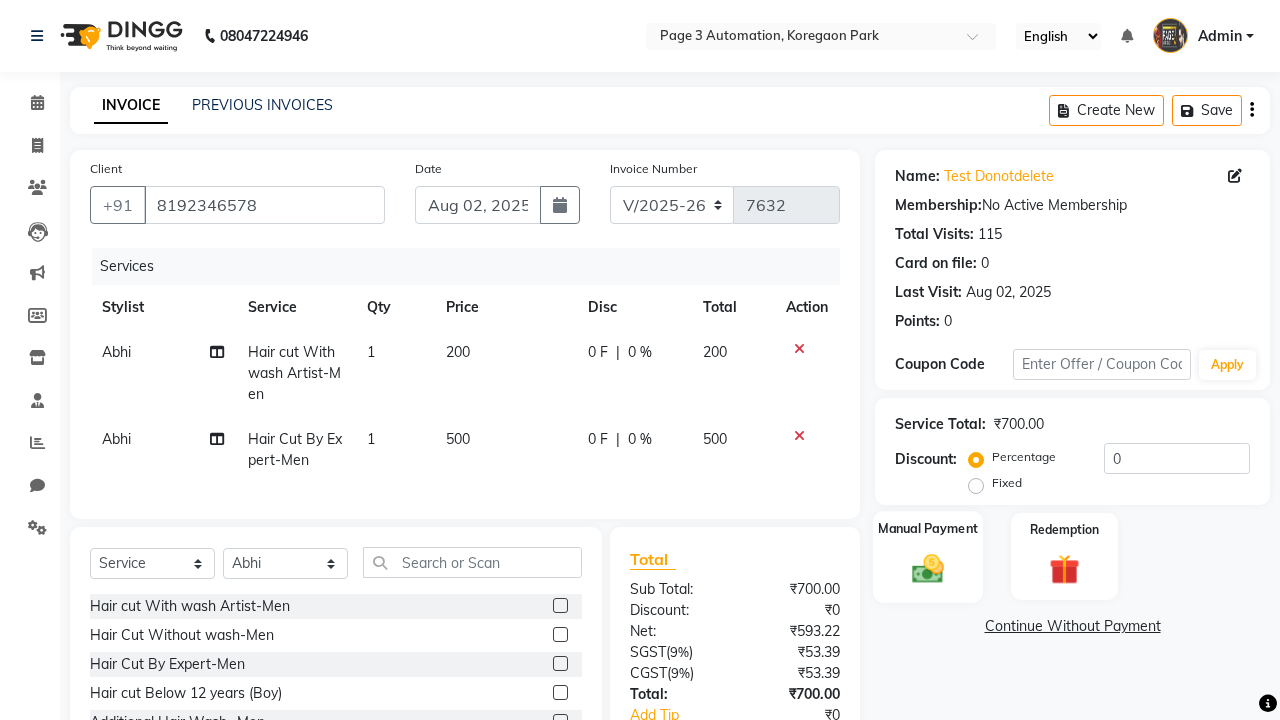 checkbox on "false" 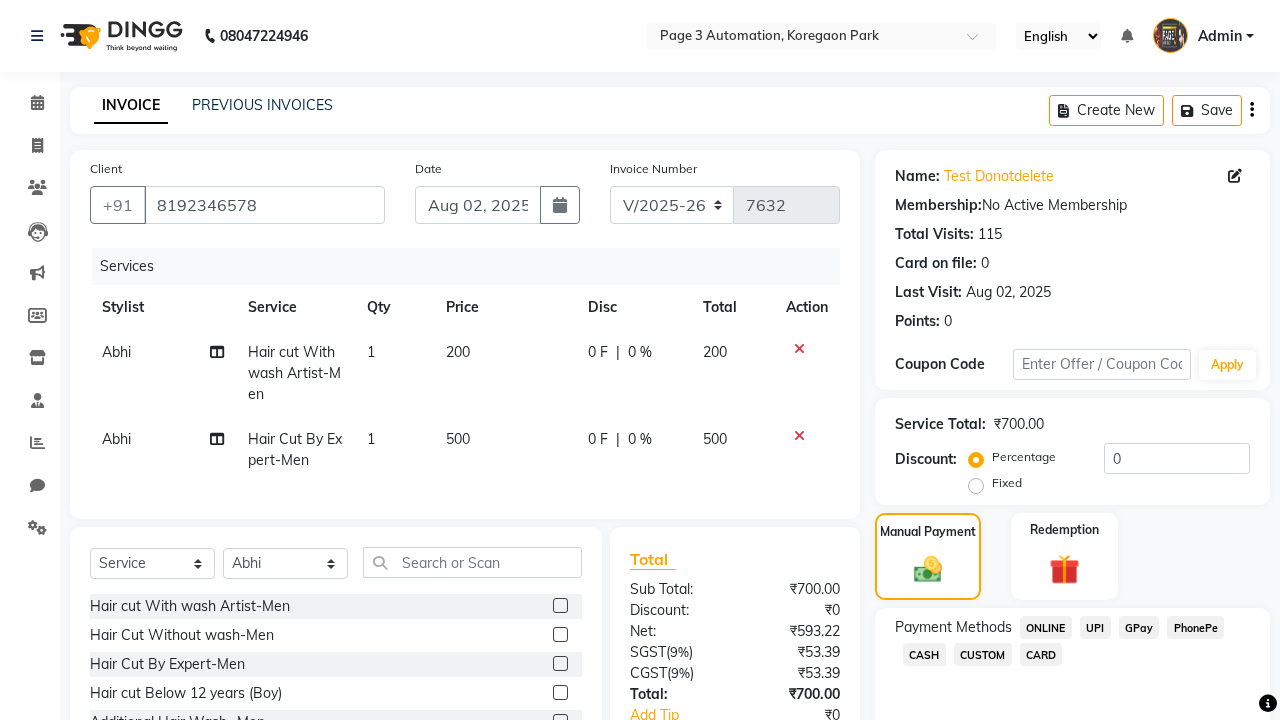 click on "ONLINE" 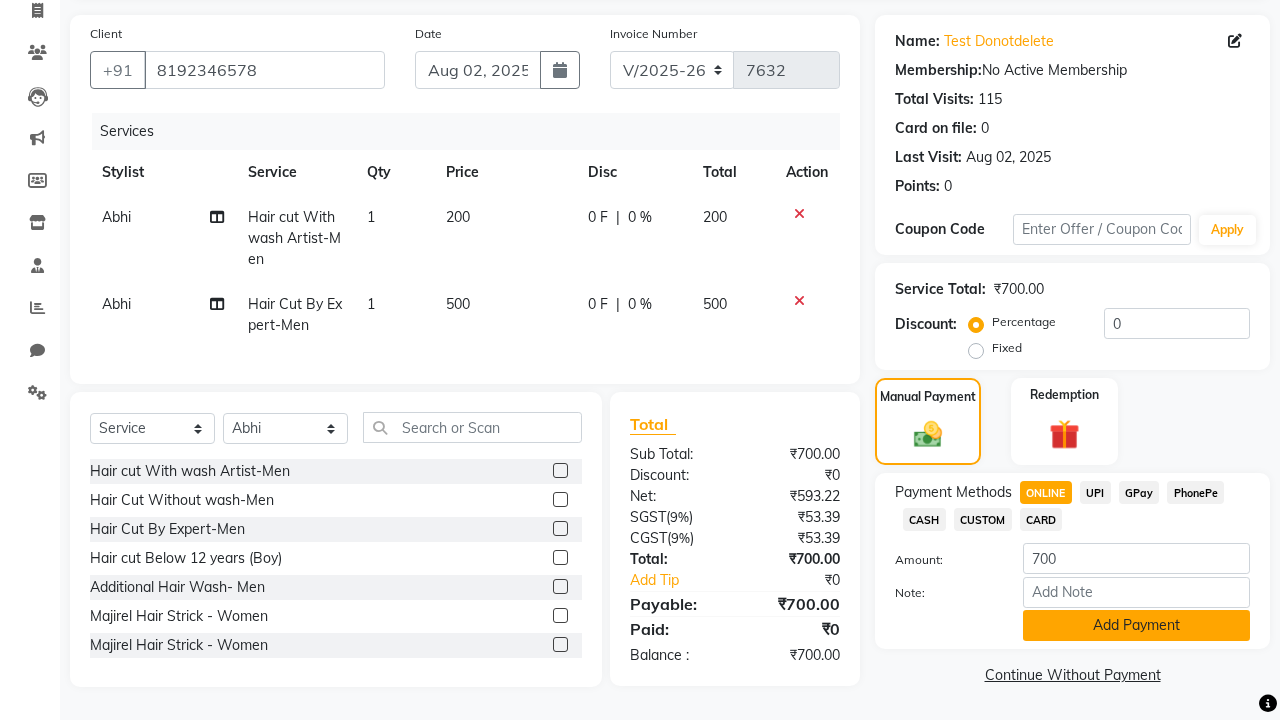 click on "Add Payment" 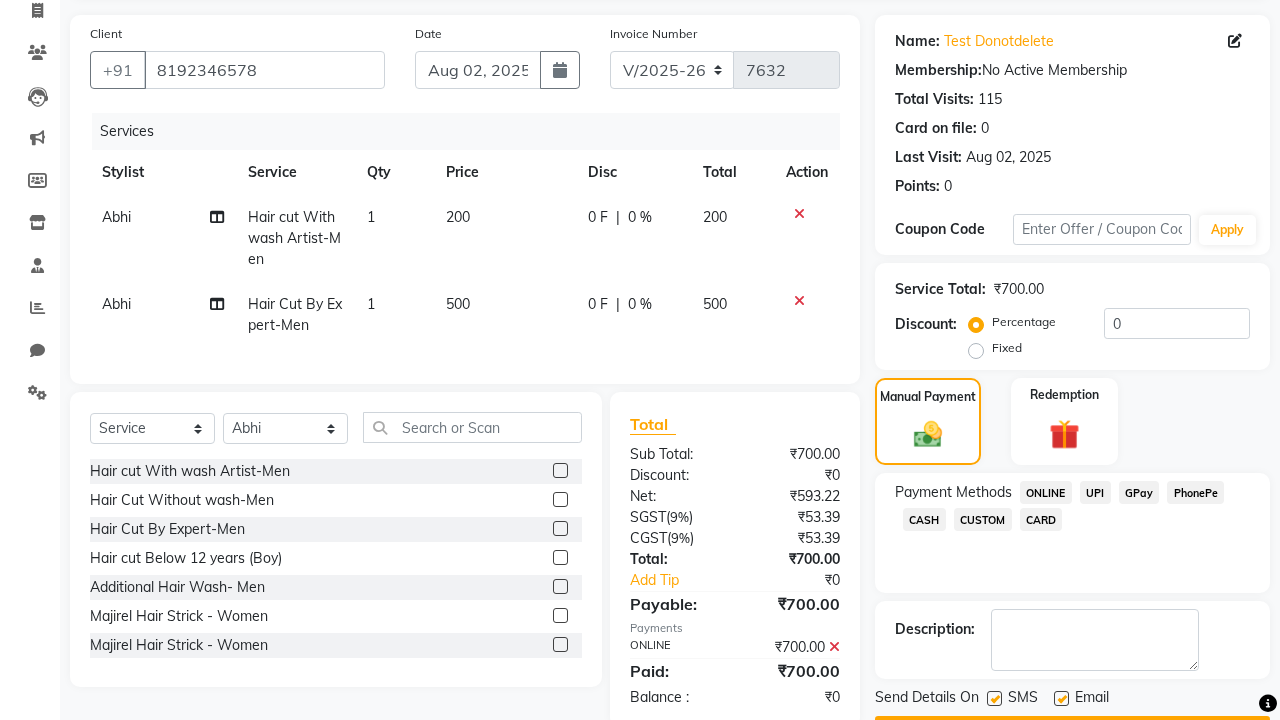 click on "Checkout" 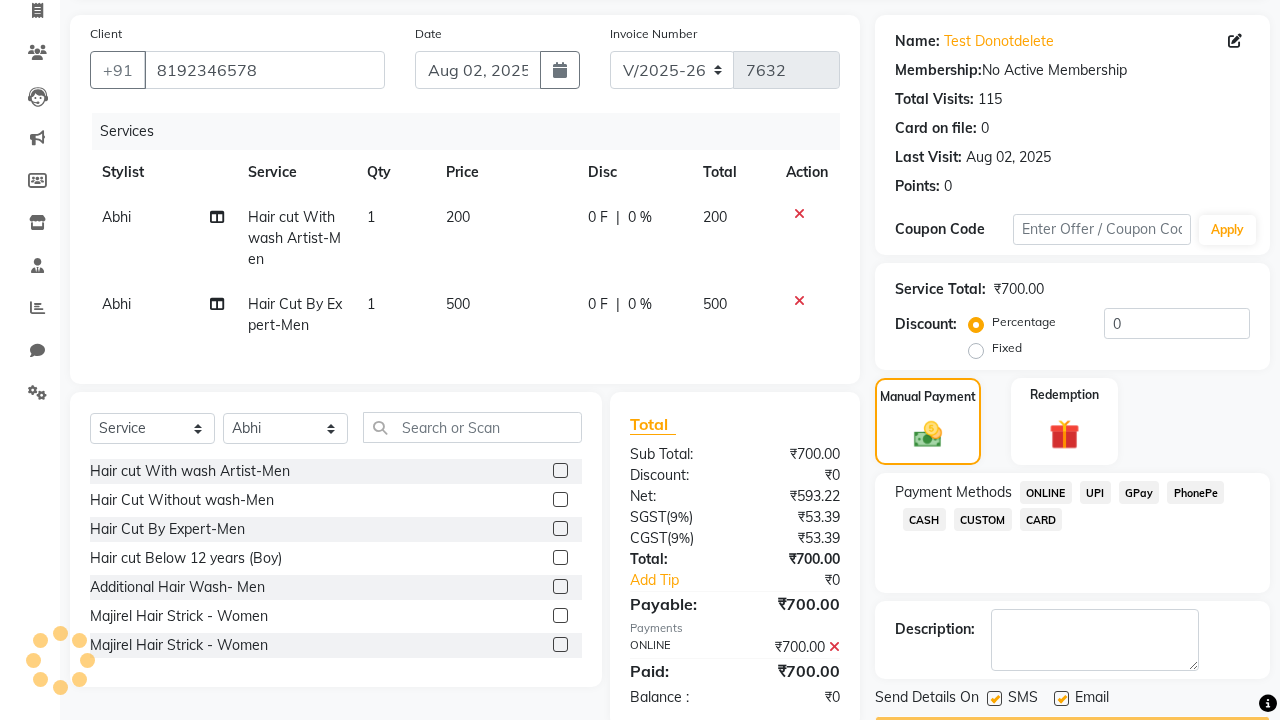 scroll, scrollTop: 162, scrollLeft: 0, axis: vertical 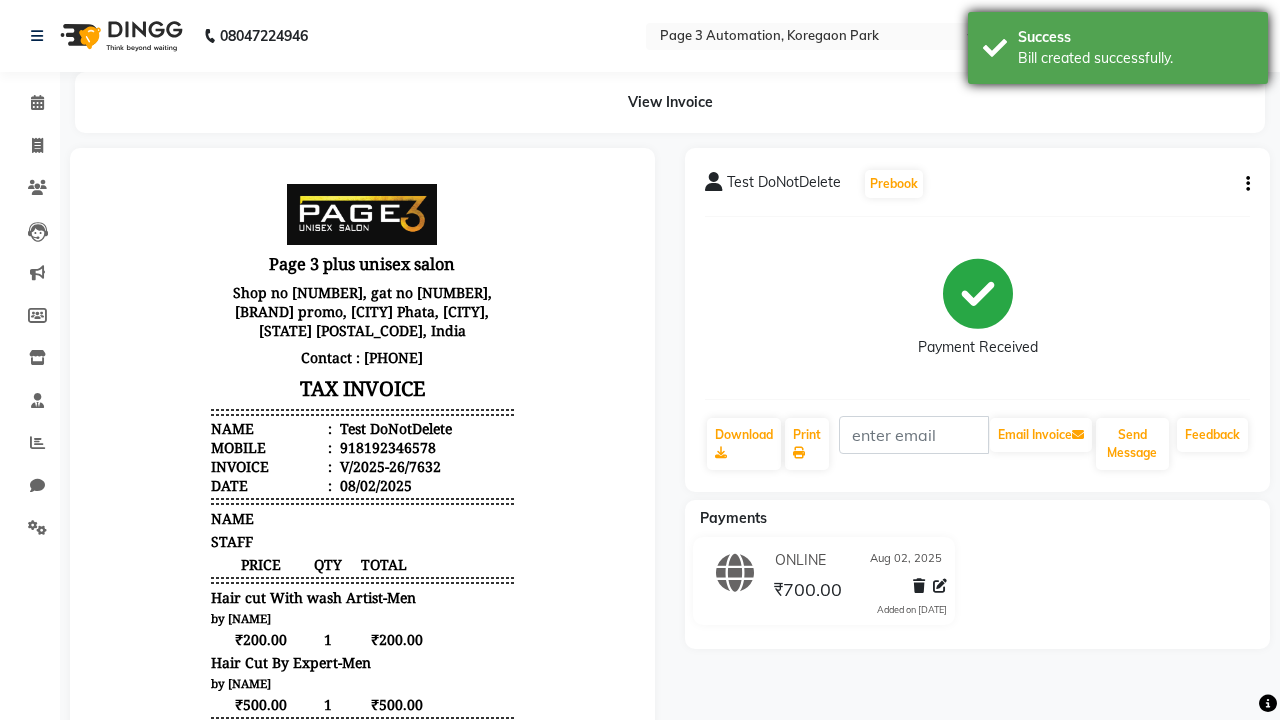 click on "Bill created successfully." at bounding box center [1135, 58] 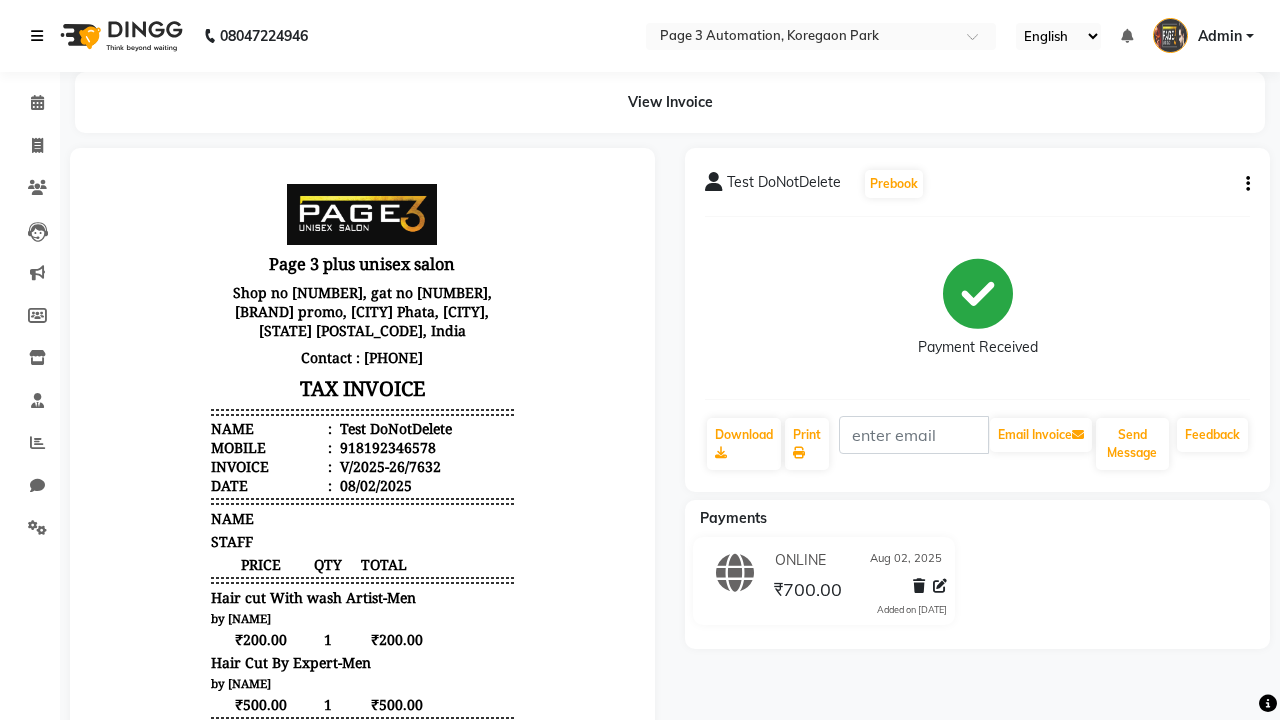 click at bounding box center (37, 36) 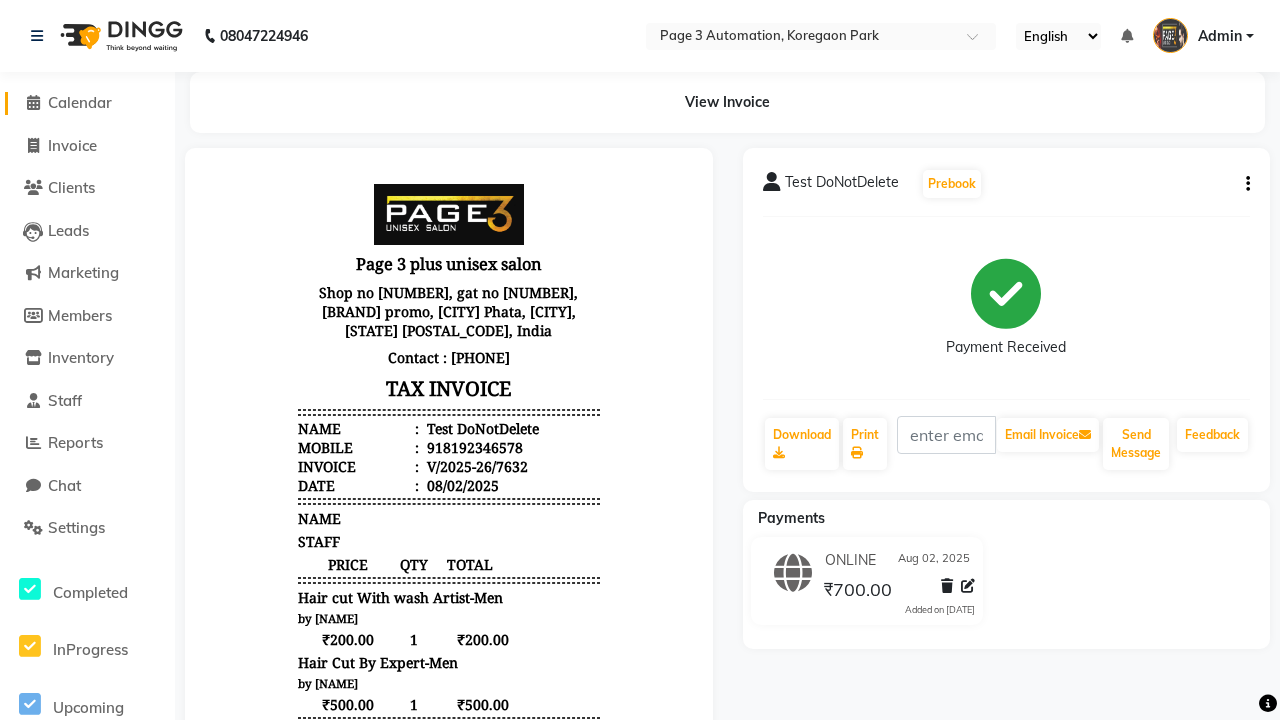 click on "Calendar" 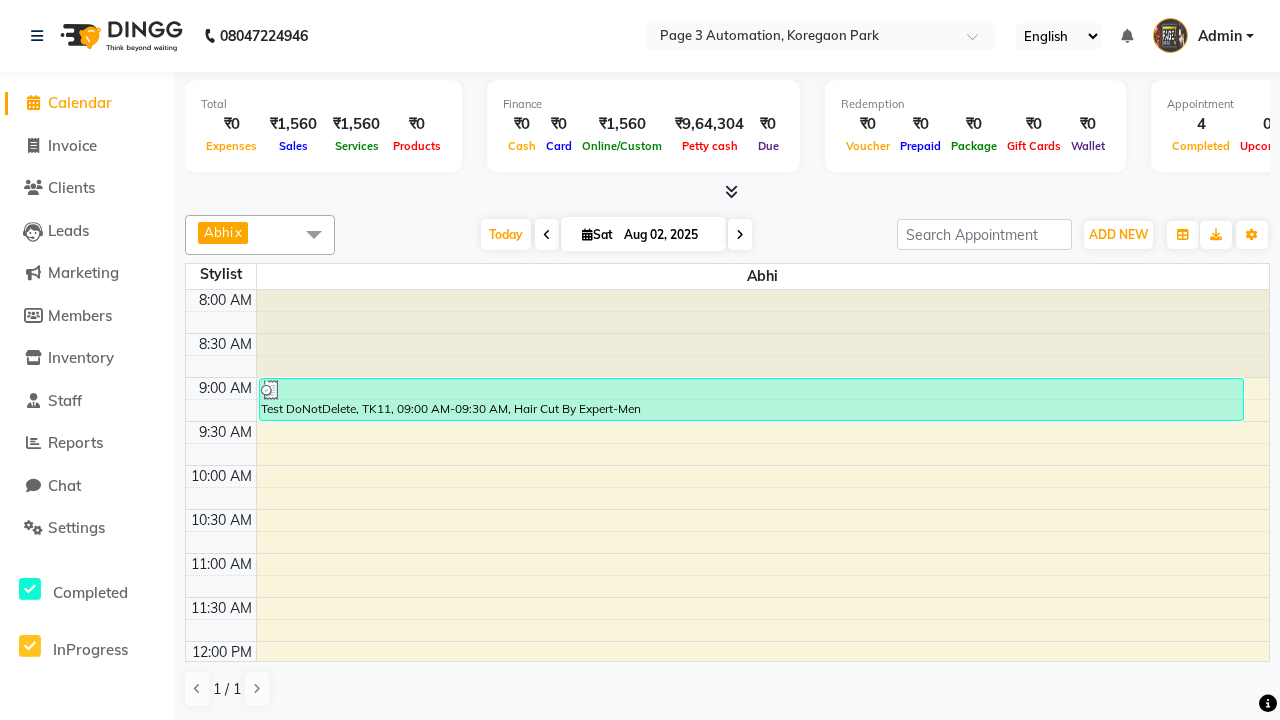 click on "Test DoNotDelete, TK12, 02:15 PM-03:30 PM, Hair cut With wash Artist-Men,Hair Cut By Expert-Men" at bounding box center (751, 894) 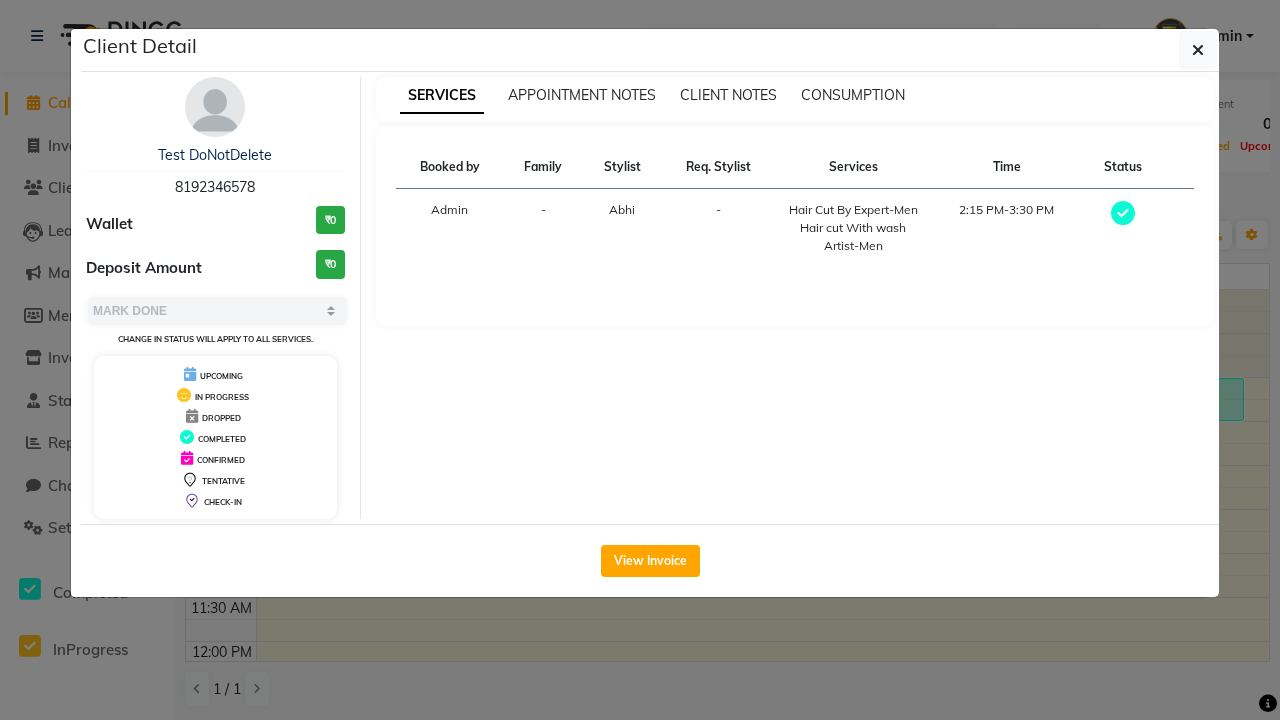 scroll, scrollTop: 419, scrollLeft: 0, axis: vertical 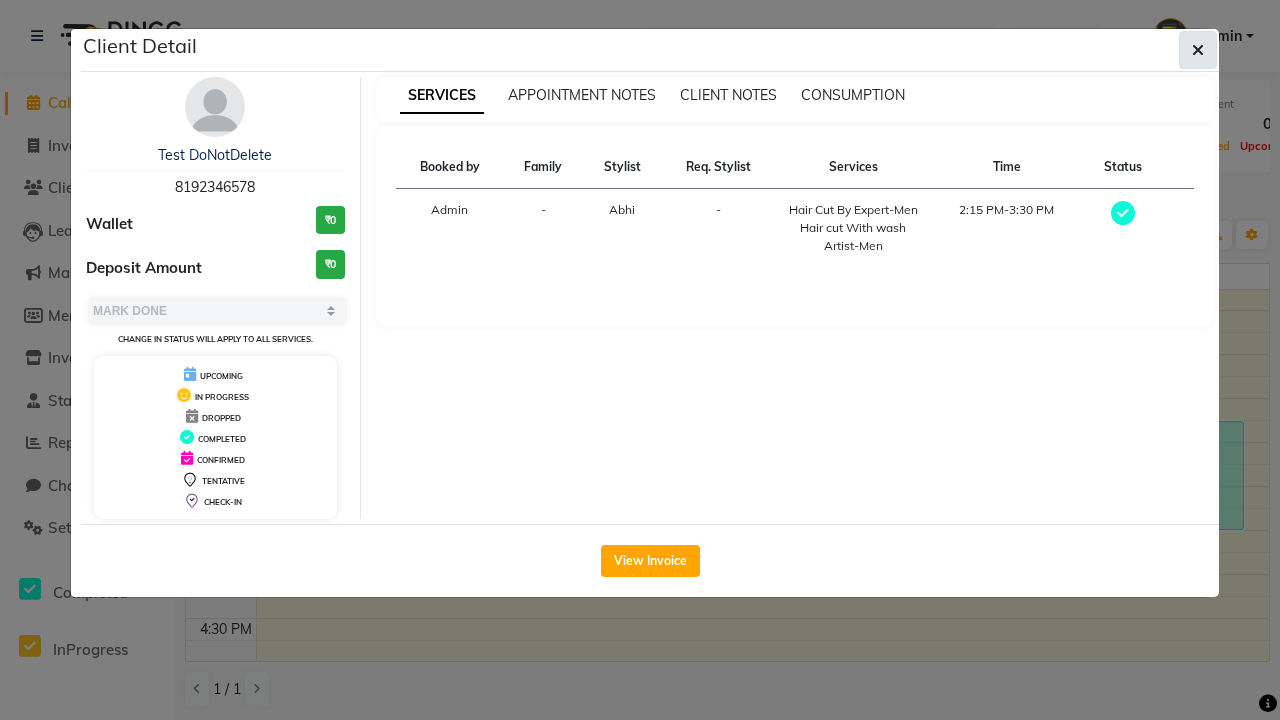 click 